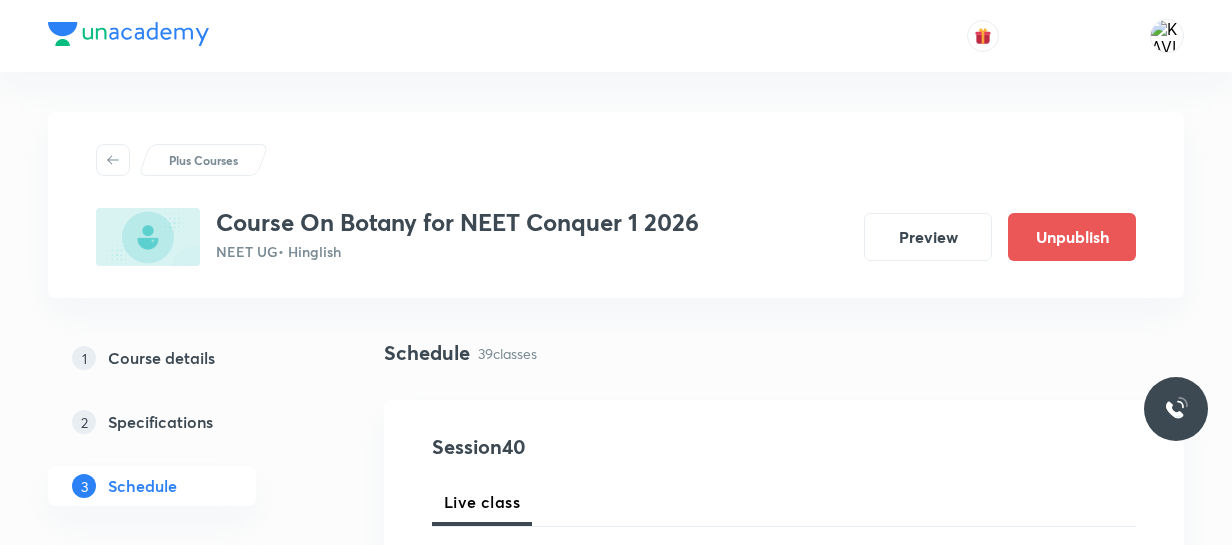 scroll, scrollTop: 0, scrollLeft: 0, axis: both 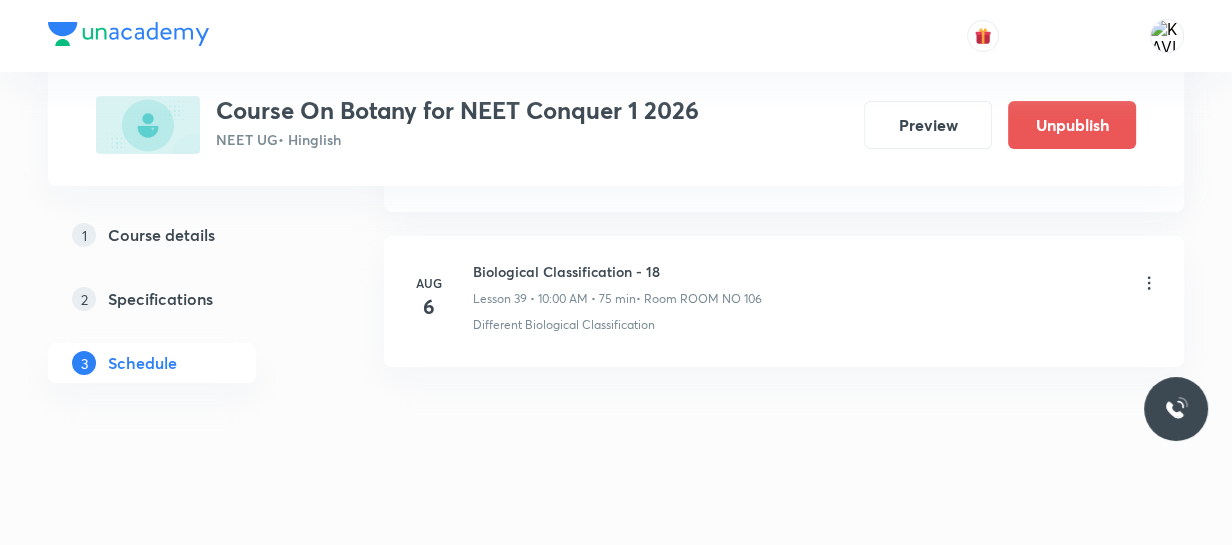 click 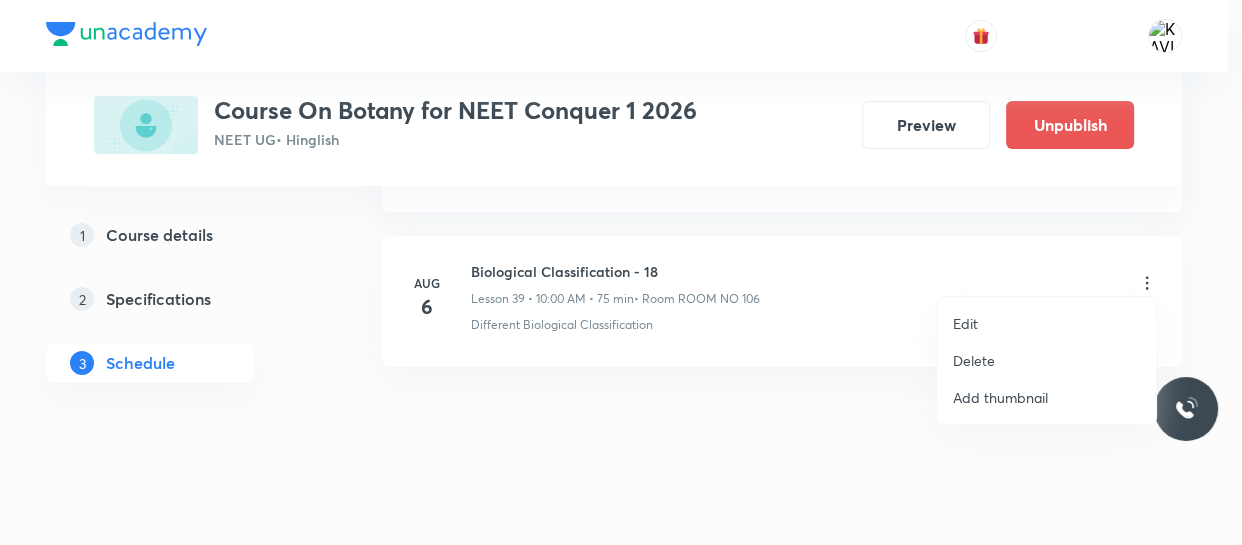 click on "Edit" at bounding box center [965, 323] 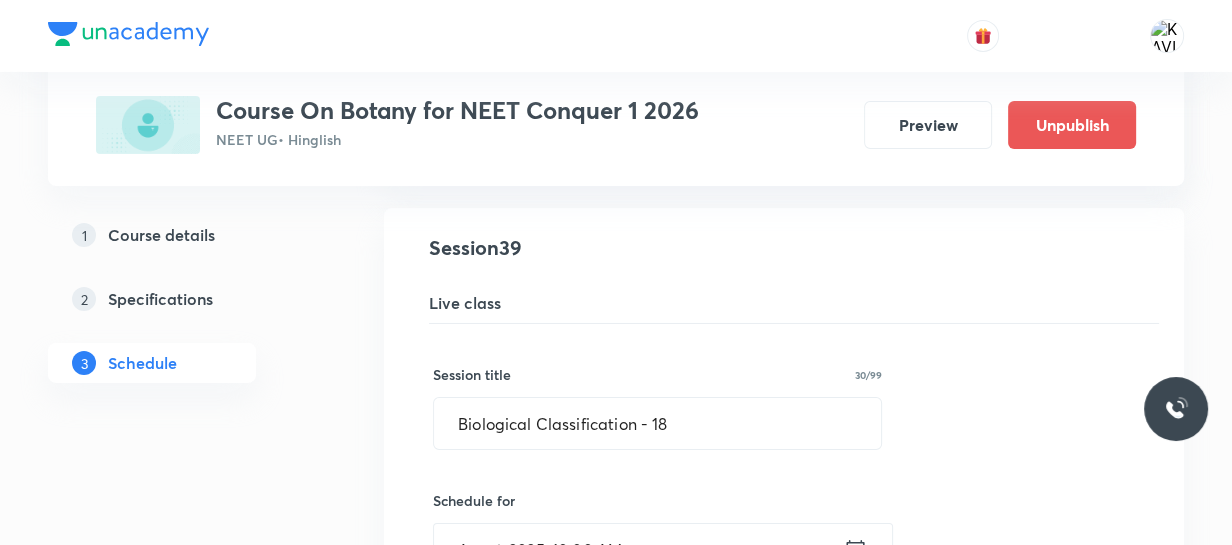 scroll, scrollTop: 6092, scrollLeft: 0, axis: vertical 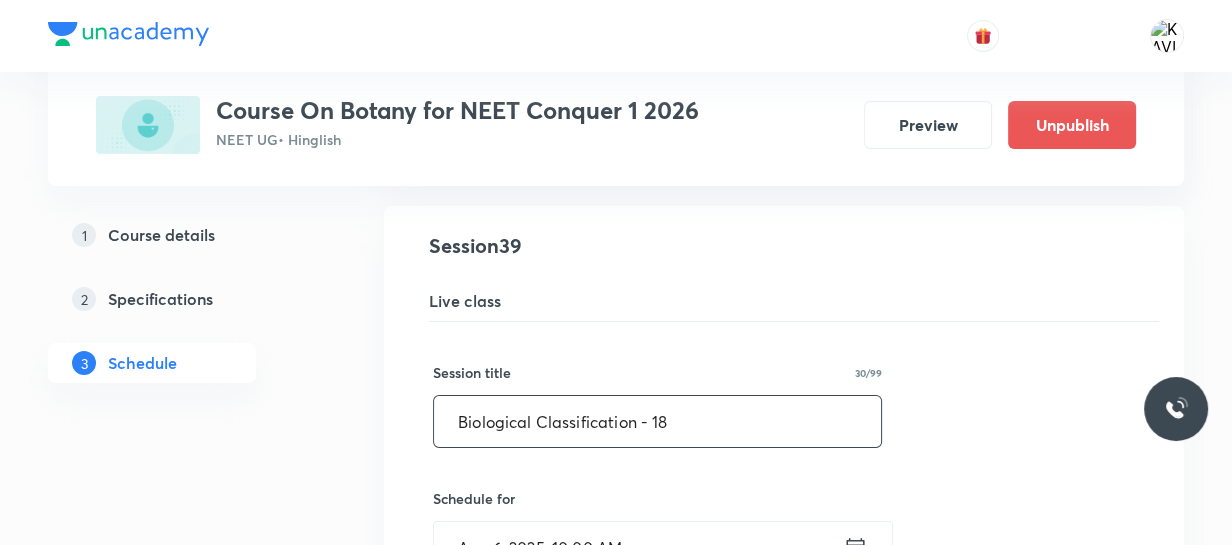 click on "Biological Classification - 18" at bounding box center [657, 421] 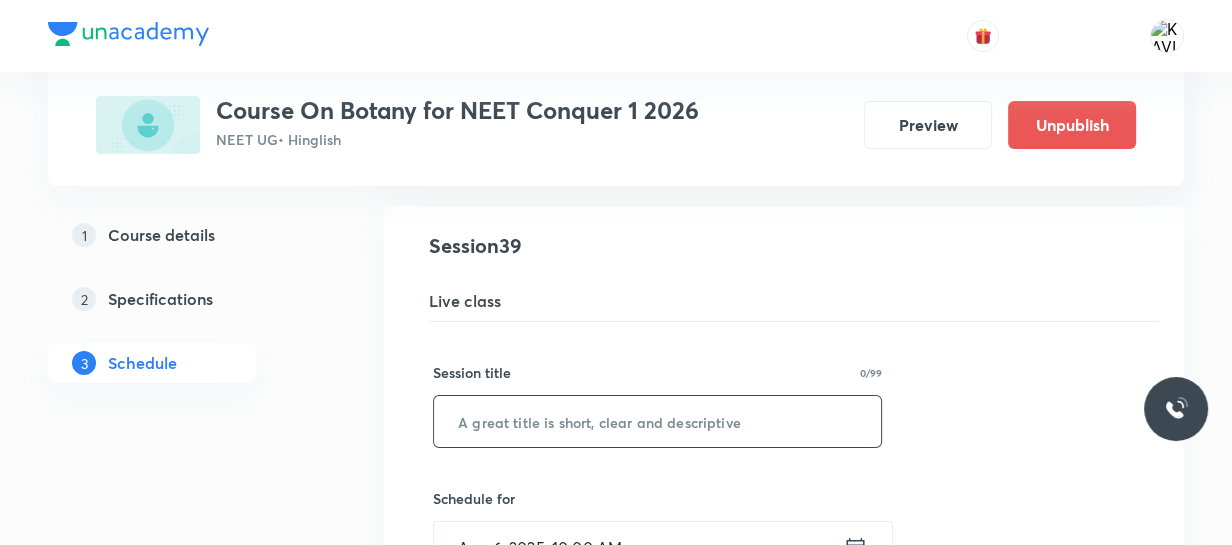 click at bounding box center [657, 421] 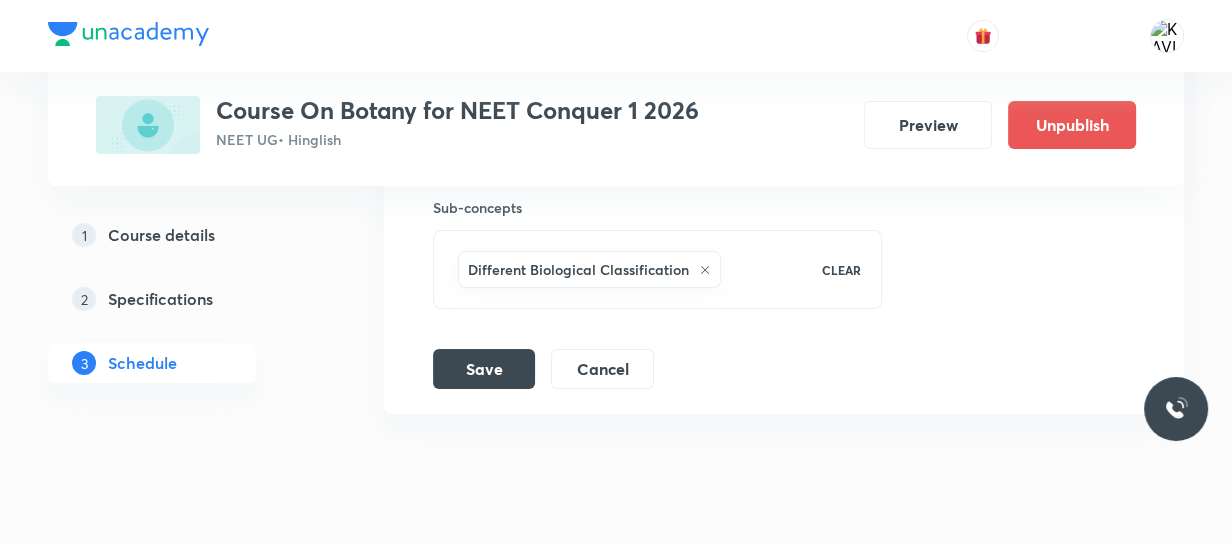 scroll, scrollTop: 6898, scrollLeft: 0, axis: vertical 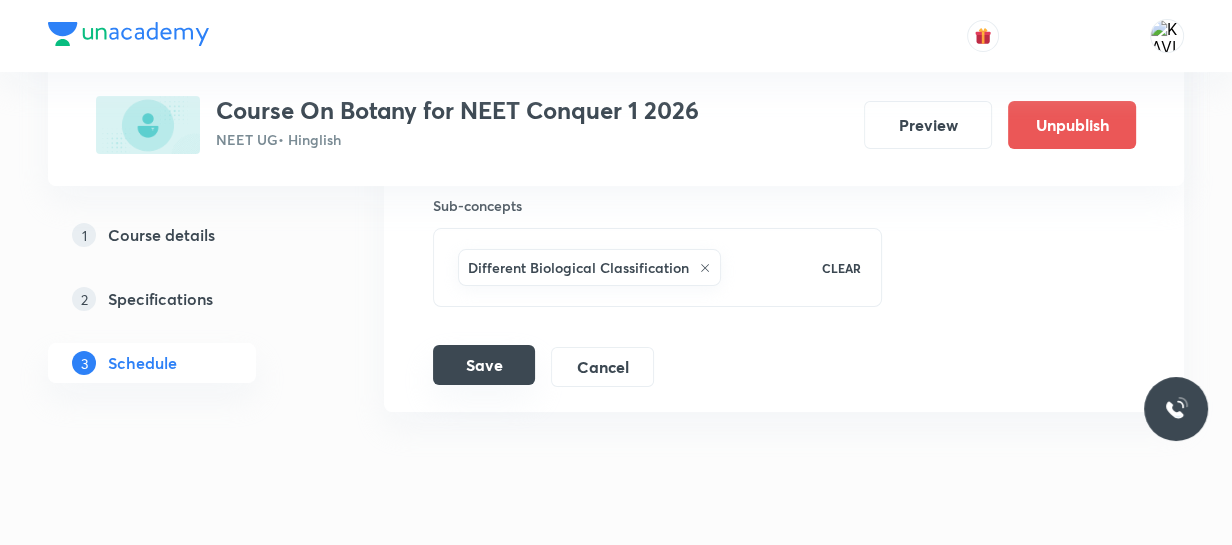 type on "Plant Kingdom  - 01" 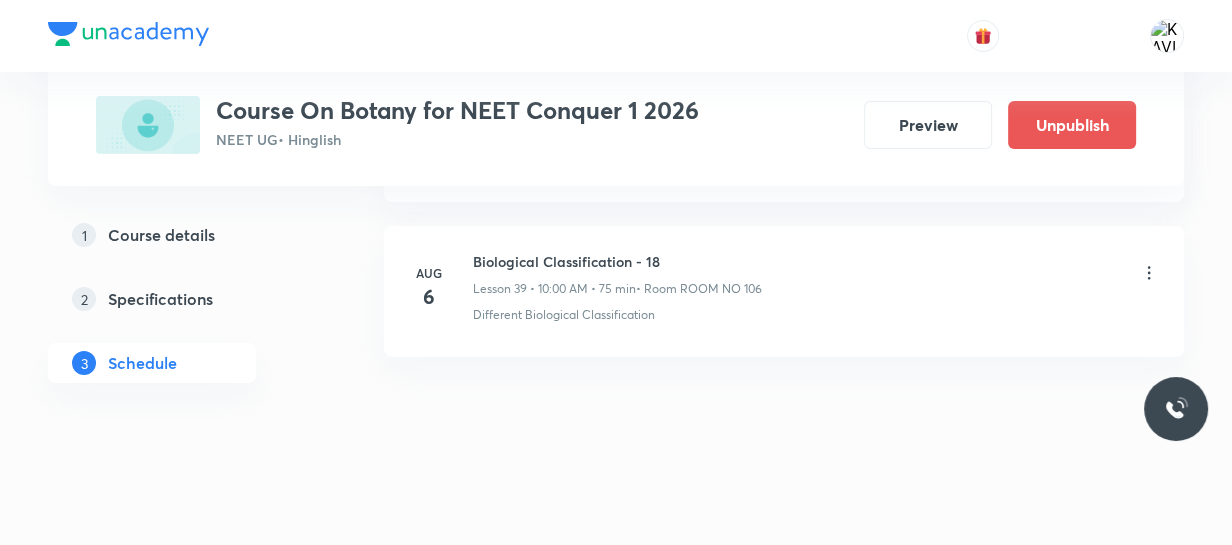 scroll, scrollTop: 6175, scrollLeft: 0, axis: vertical 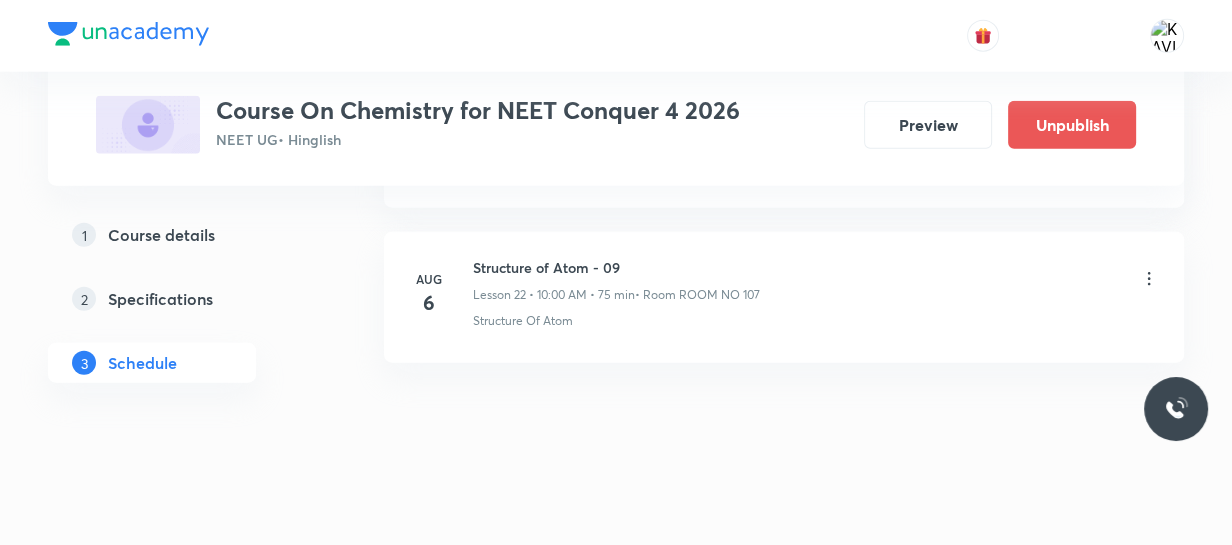 click 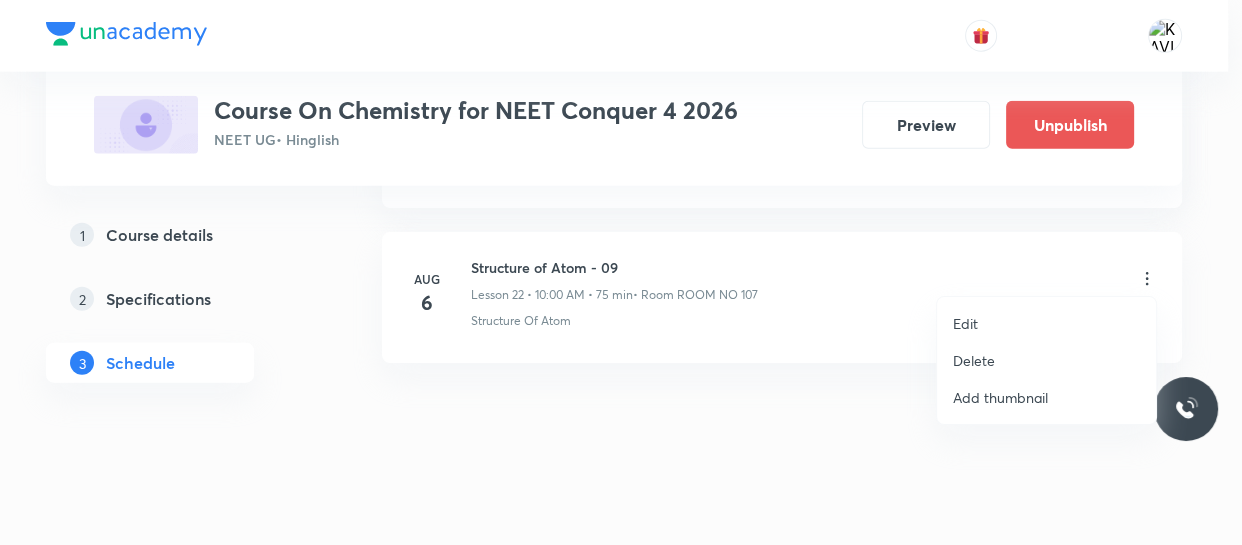 click on "Delete" at bounding box center [974, 360] 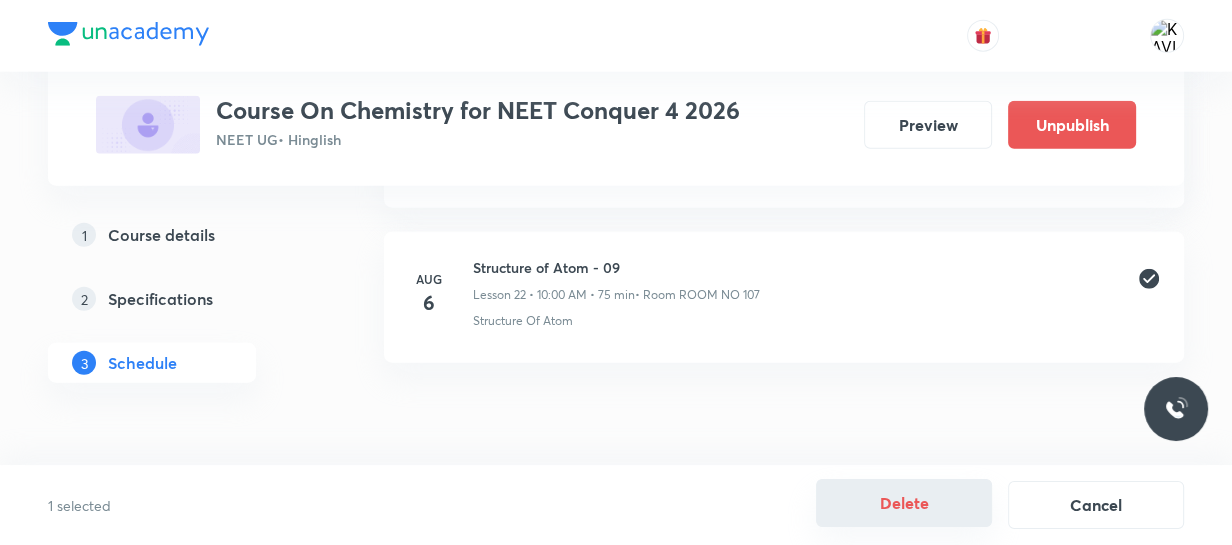click on "Delete" at bounding box center [904, 503] 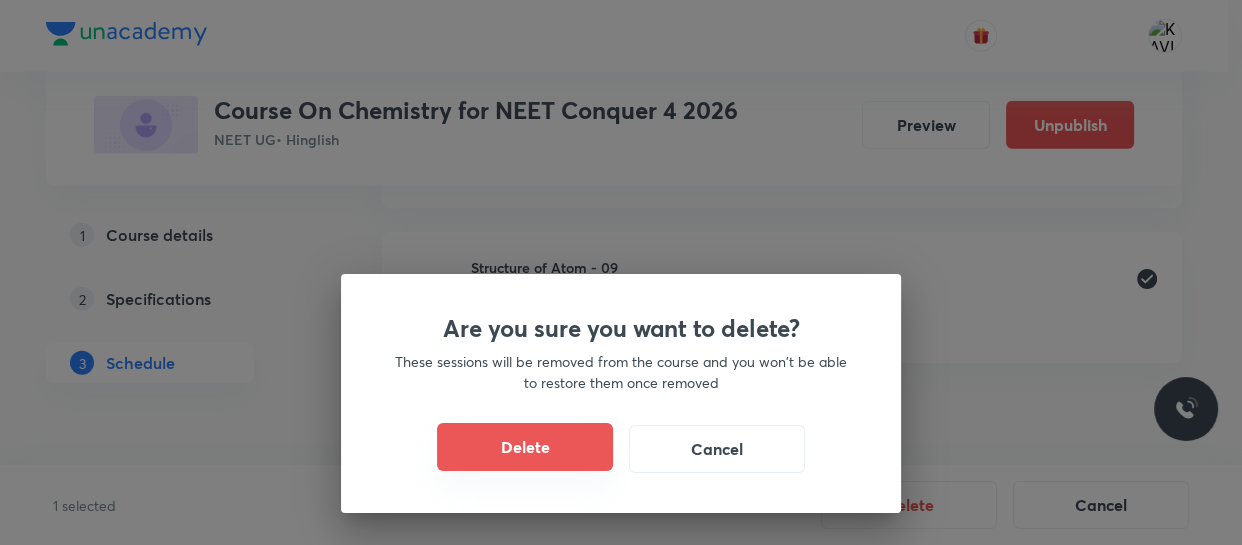 click on "Delete" at bounding box center (525, 447) 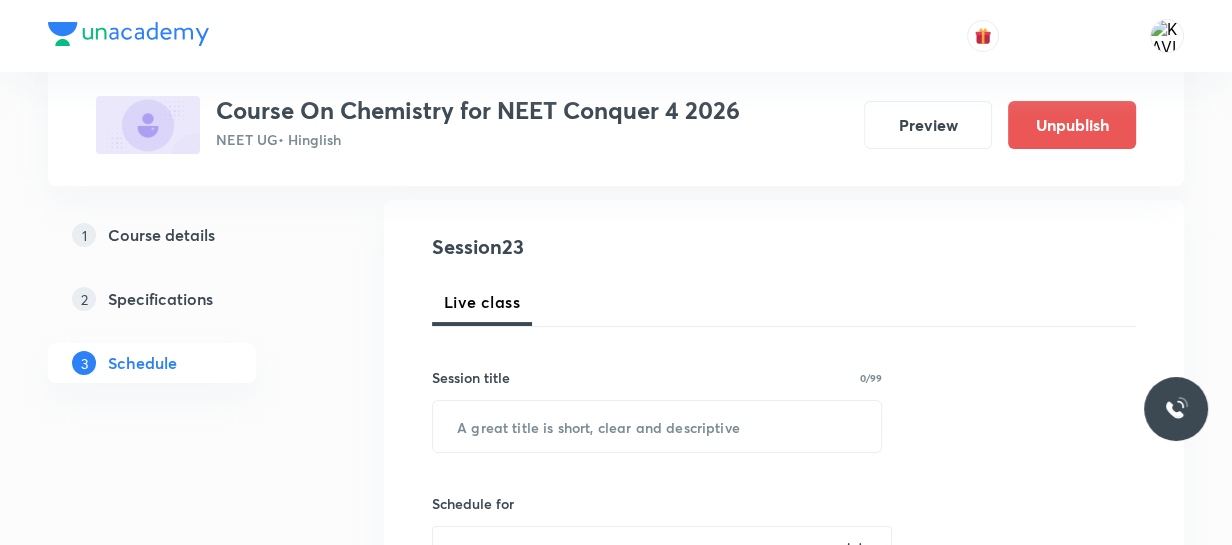 scroll, scrollTop: 208, scrollLeft: 0, axis: vertical 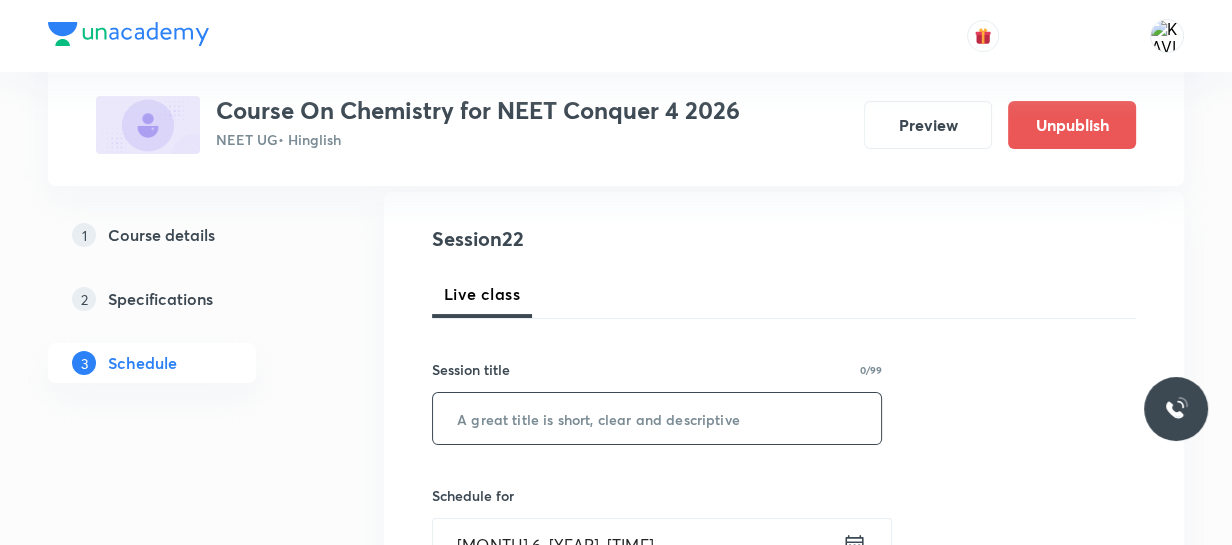 click at bounding box center [657, 418] 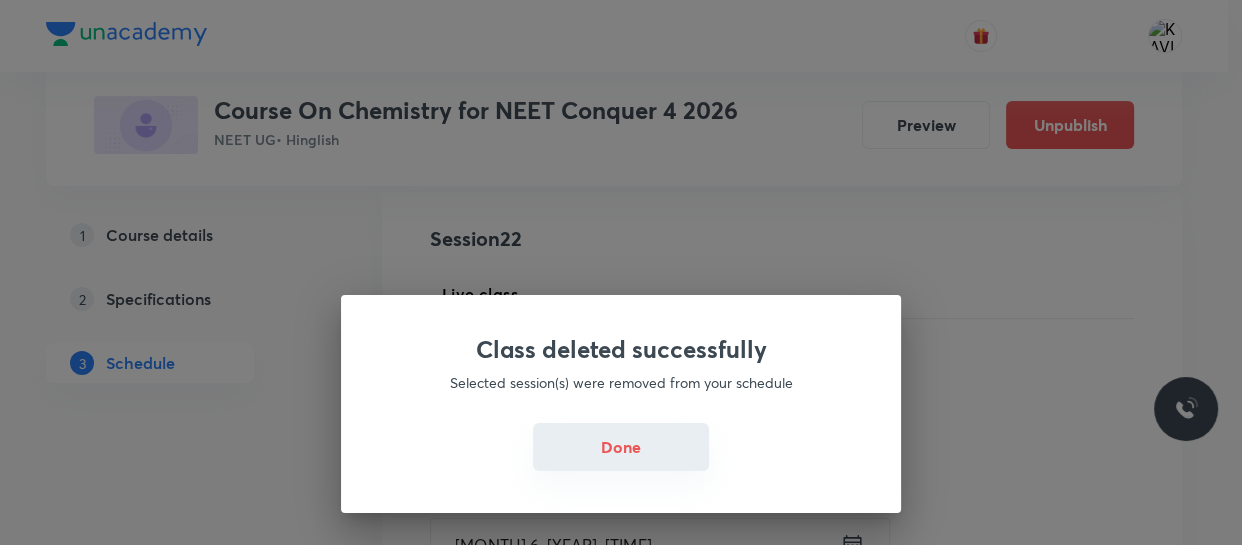 click on "Done" at bounding box center [621, 447] 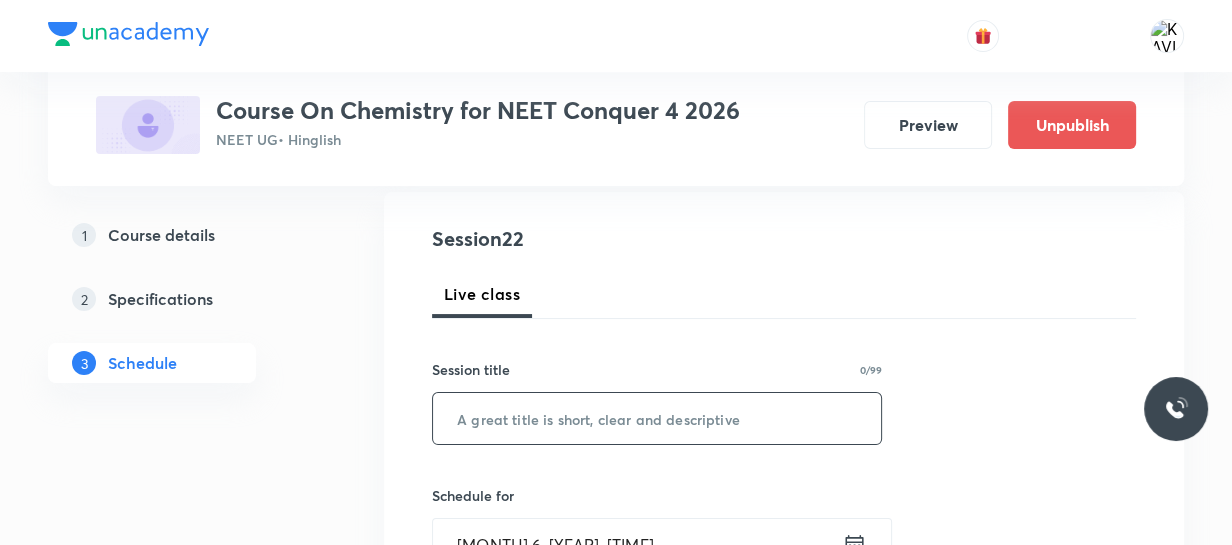 paste on "Periodic Table &  Periodic Properties" 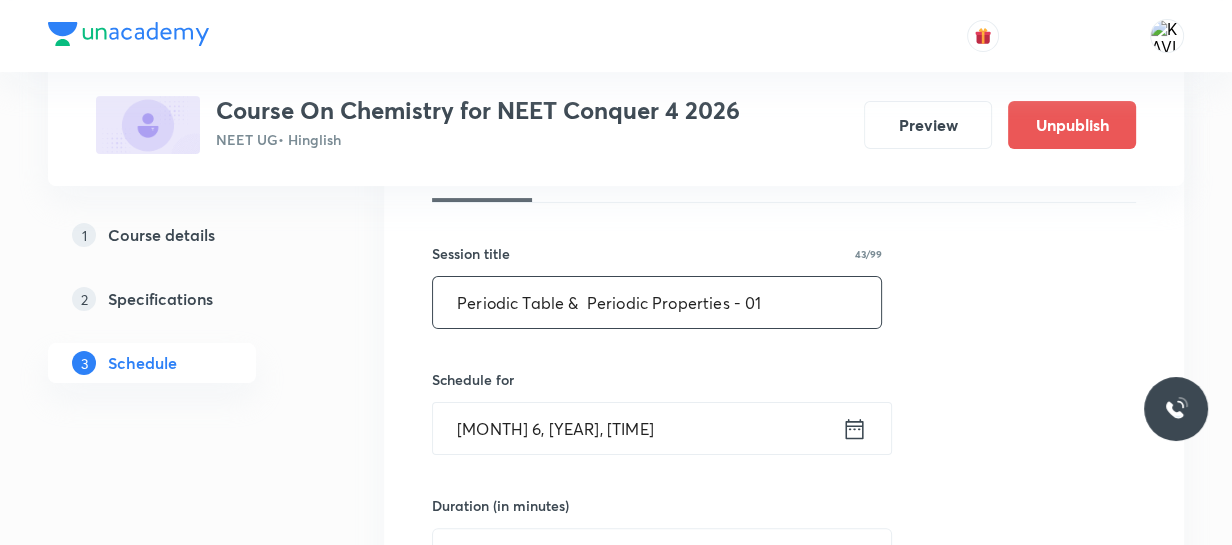 scroll, scrollTop: 325, scrollLeft: 0, axis: vertical 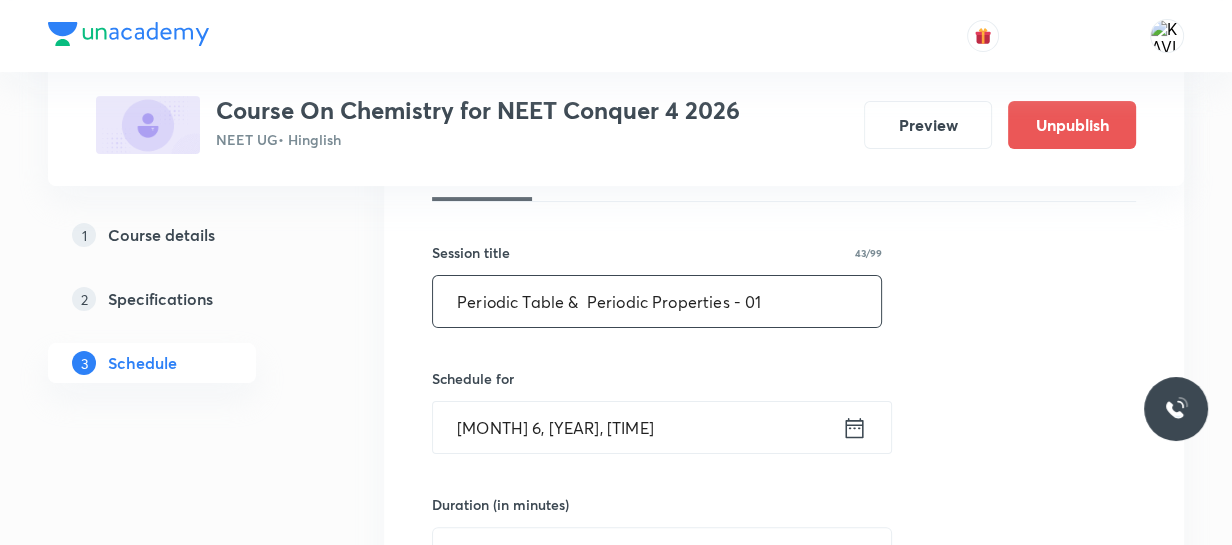 type on "Periodic Table &  Periodic Properties - 01" 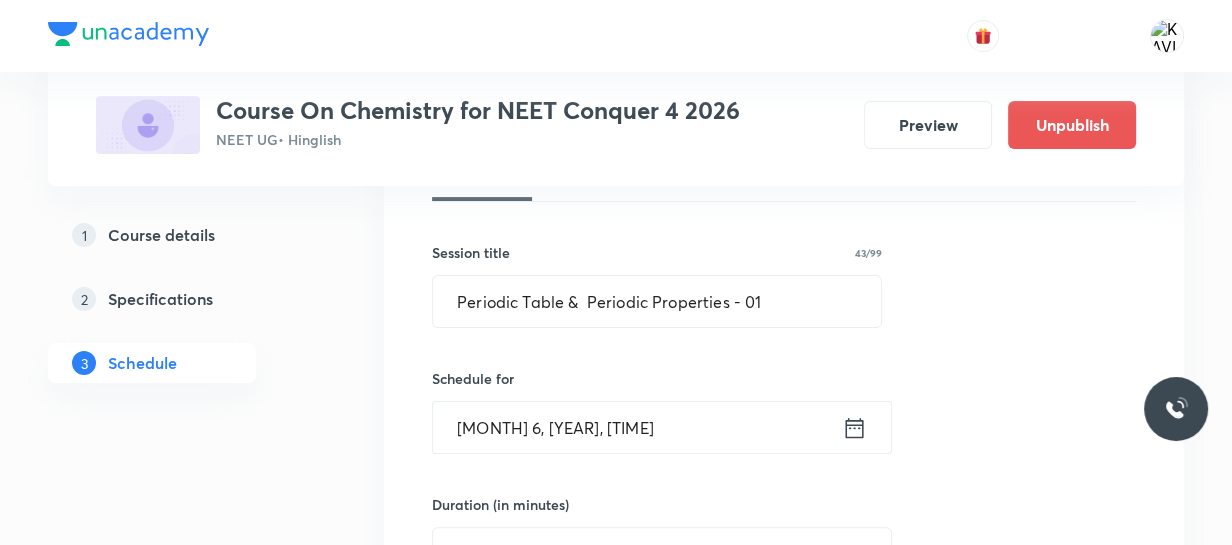 click 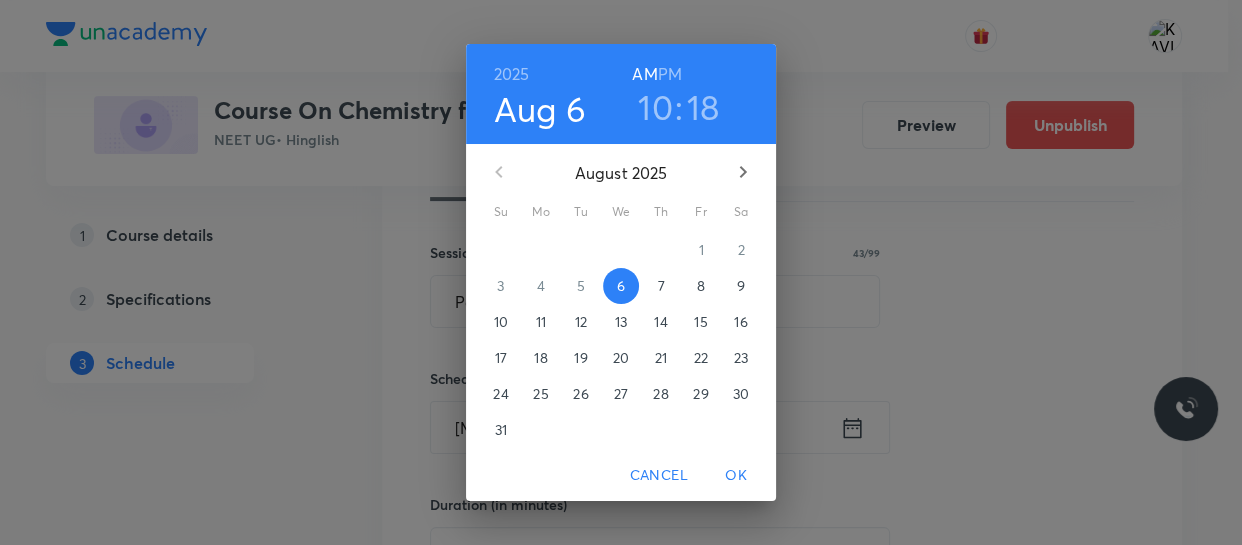 click on "10" at bounding box center [655, 107] 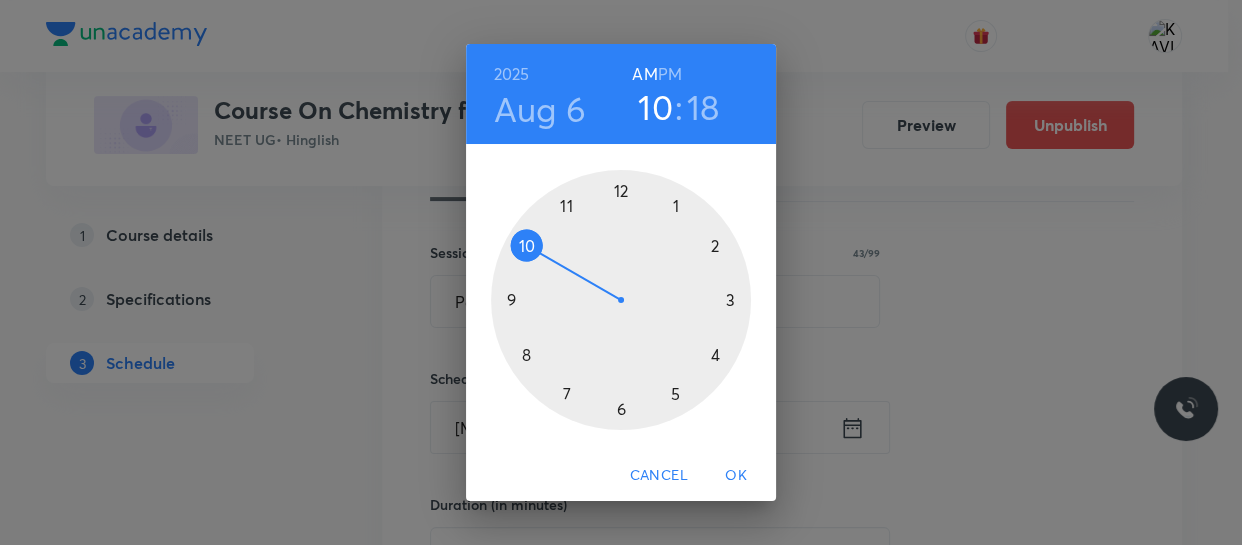 click at bounding box center (621, 300) 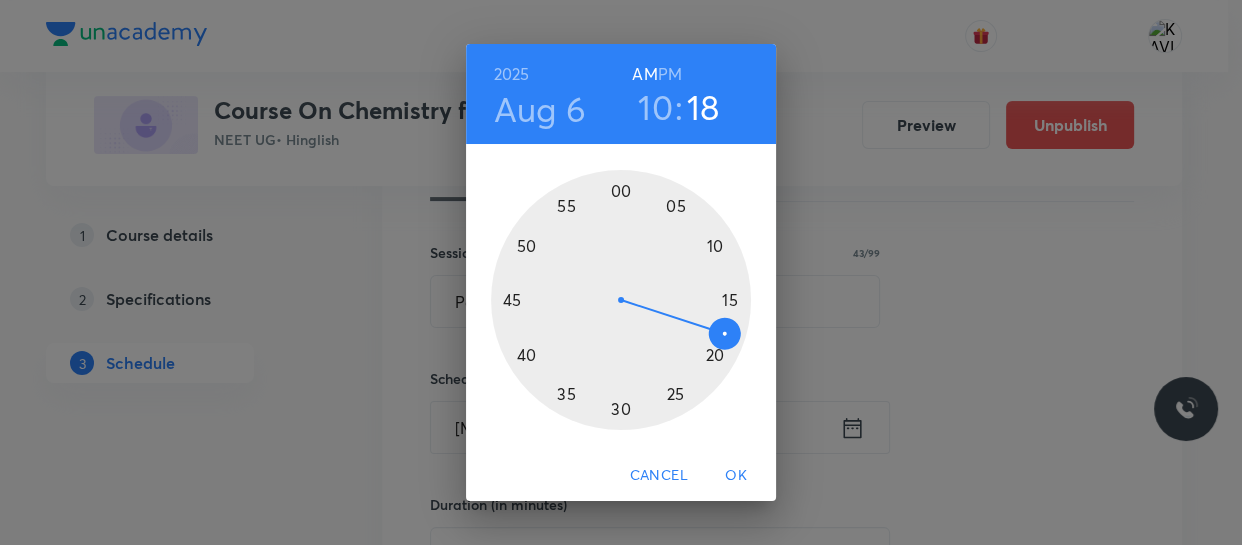 click at bounding box center [621, 300] 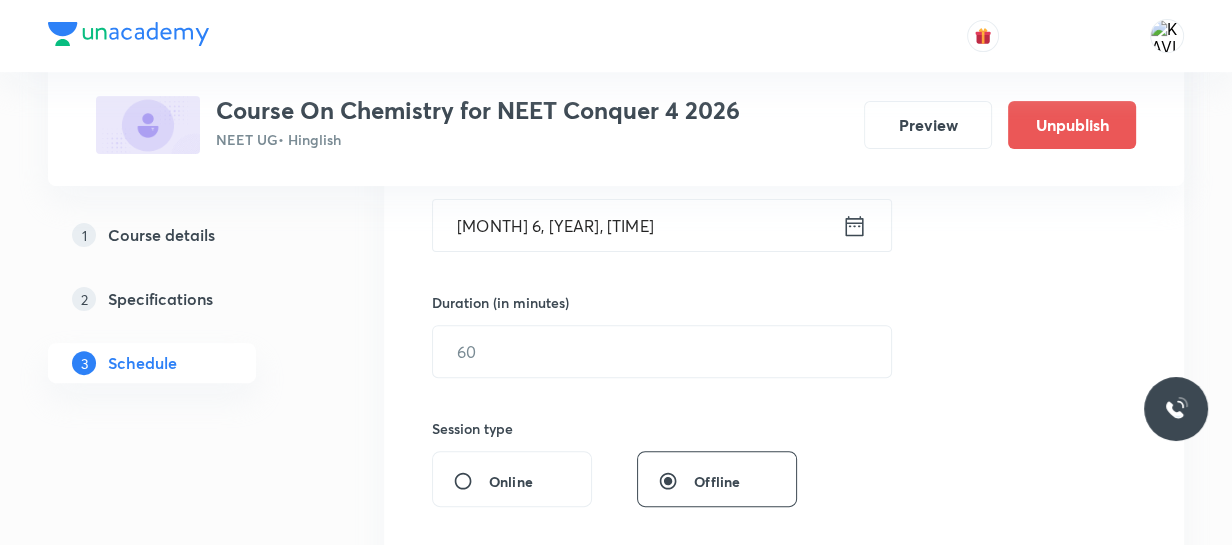 scroll, scrollTop: 532, scrollLeft: 0, axis: vertical 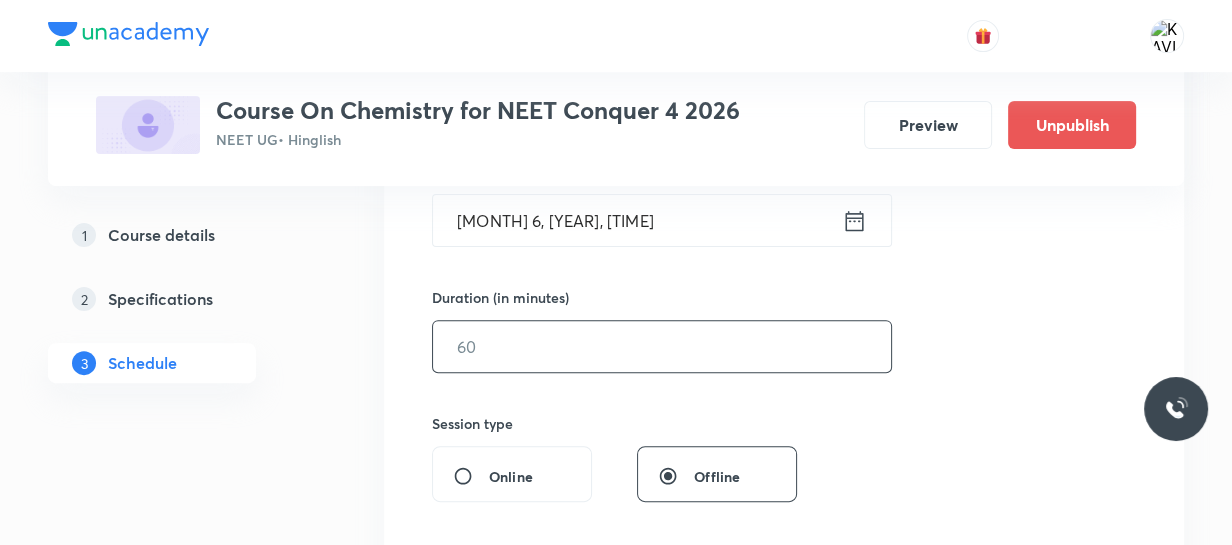 click at bounding box center (662, 346) 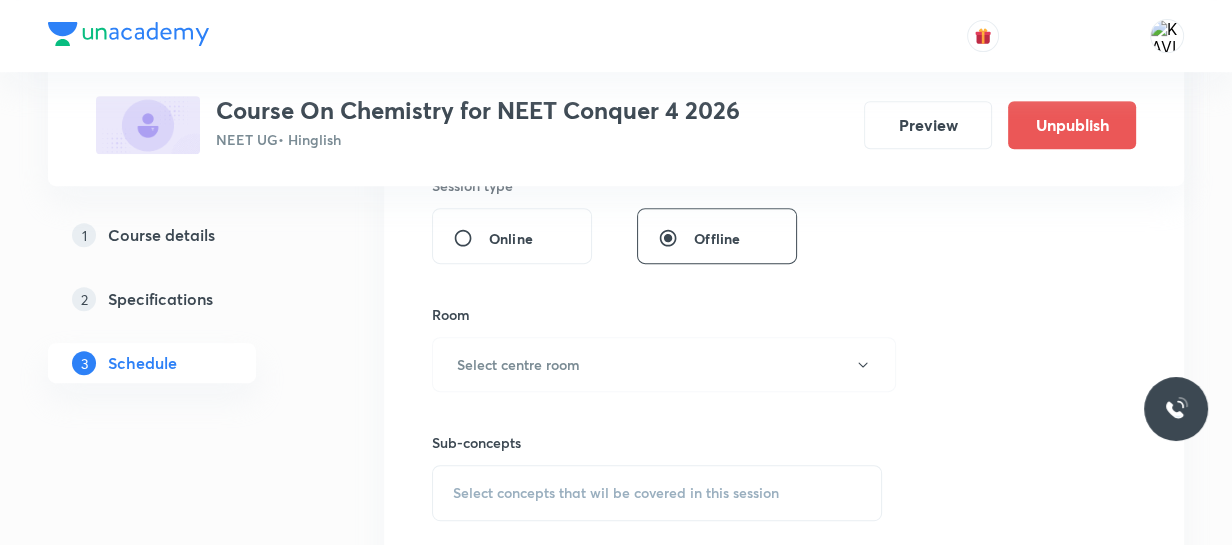 scroll, scrollTop: 778, scrollLeft: 0, axis: vertical 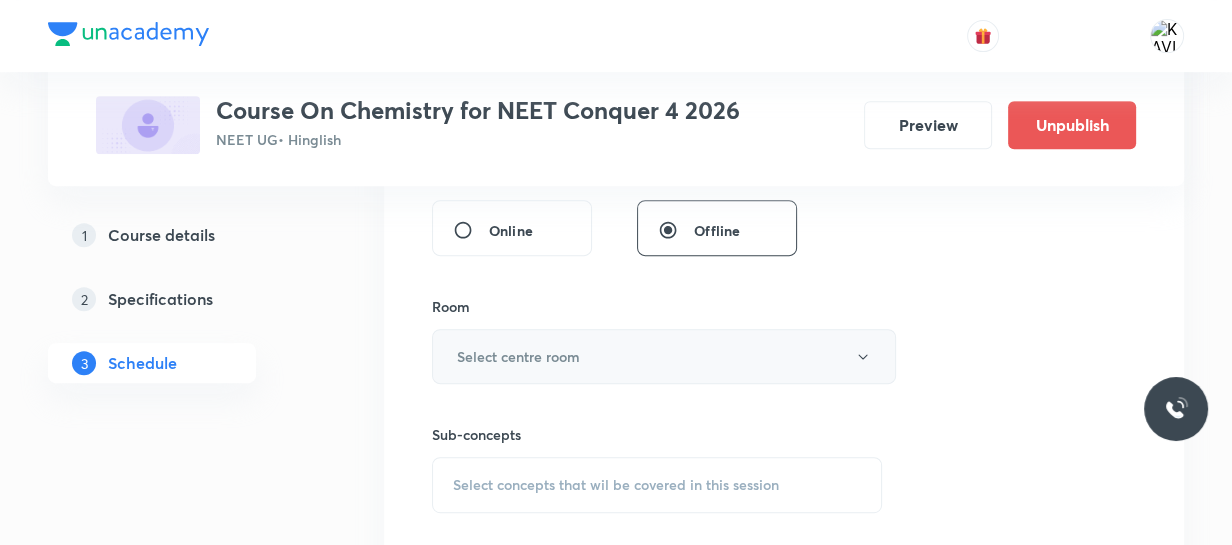 type on "50" 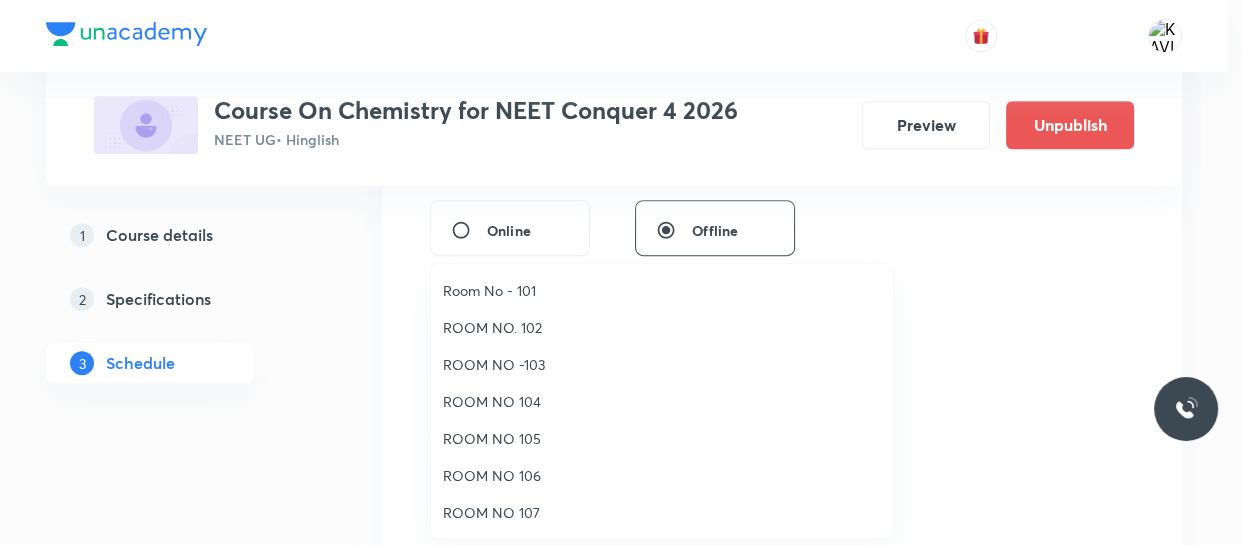 click on "ROOM NO 107" at bounding box center (662, 512) 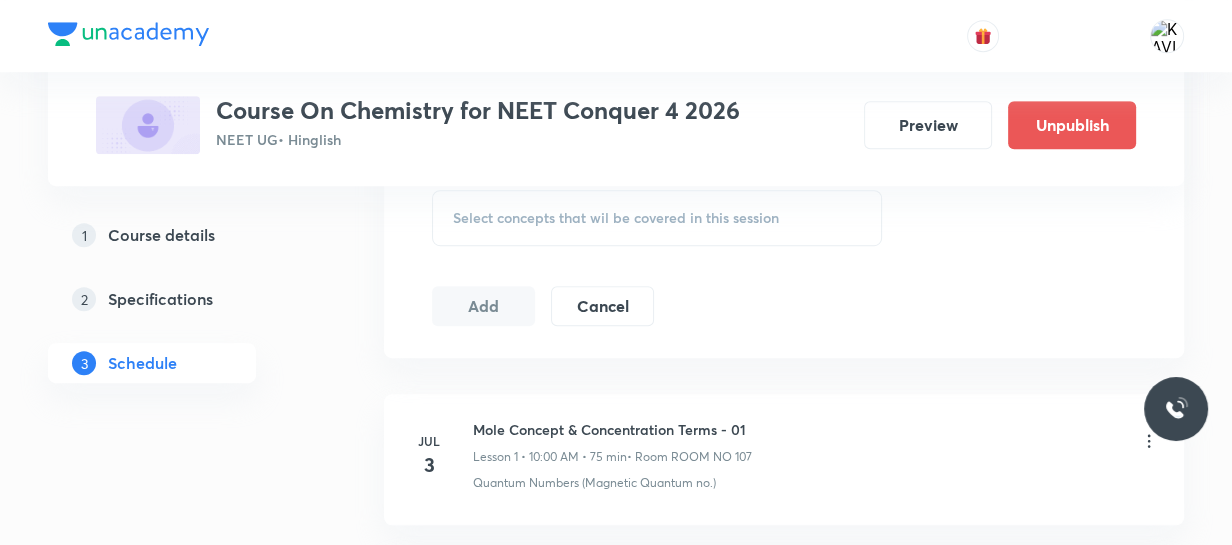 scroll, scrollTop: 1046, scrollLeft: 0, axis: vertical 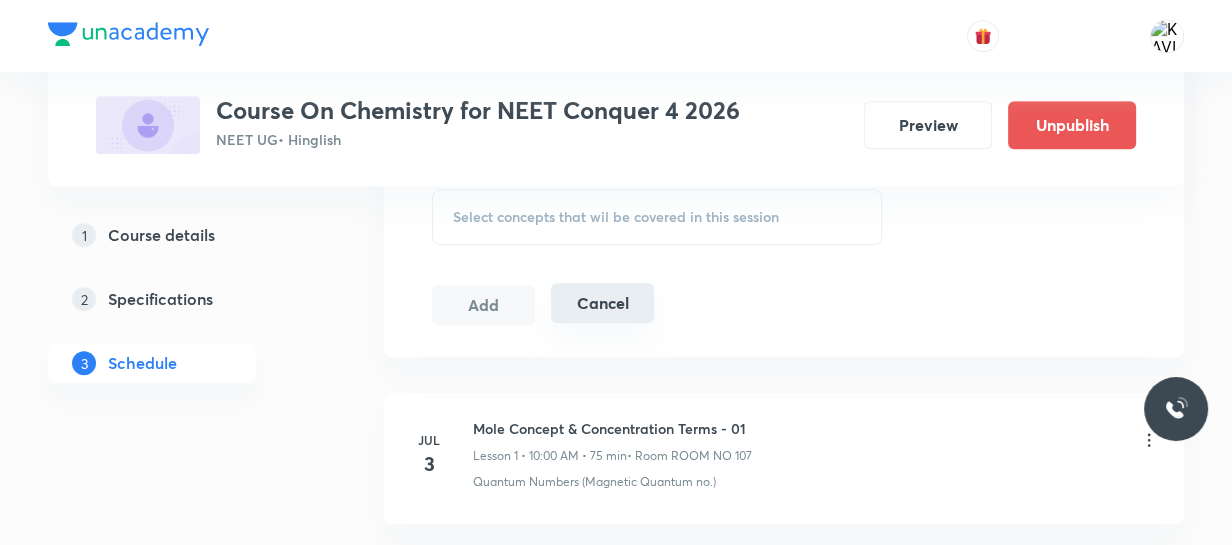 click on "Cancel" at bounding box center (602, 303) 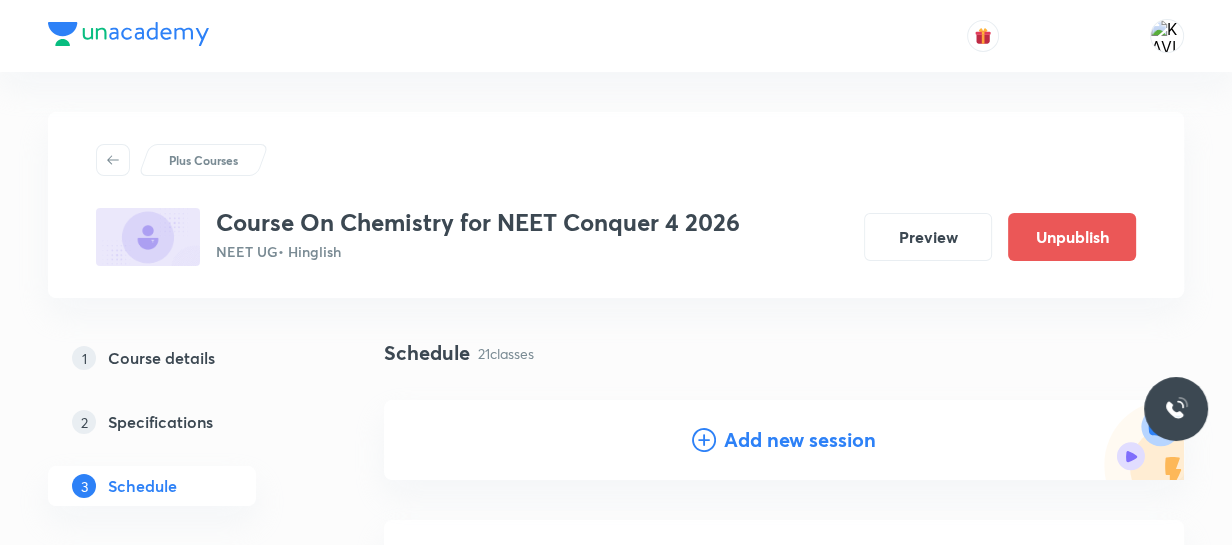 scroll, scrollTop: 212, scrollLeft: 0, axis: vertical 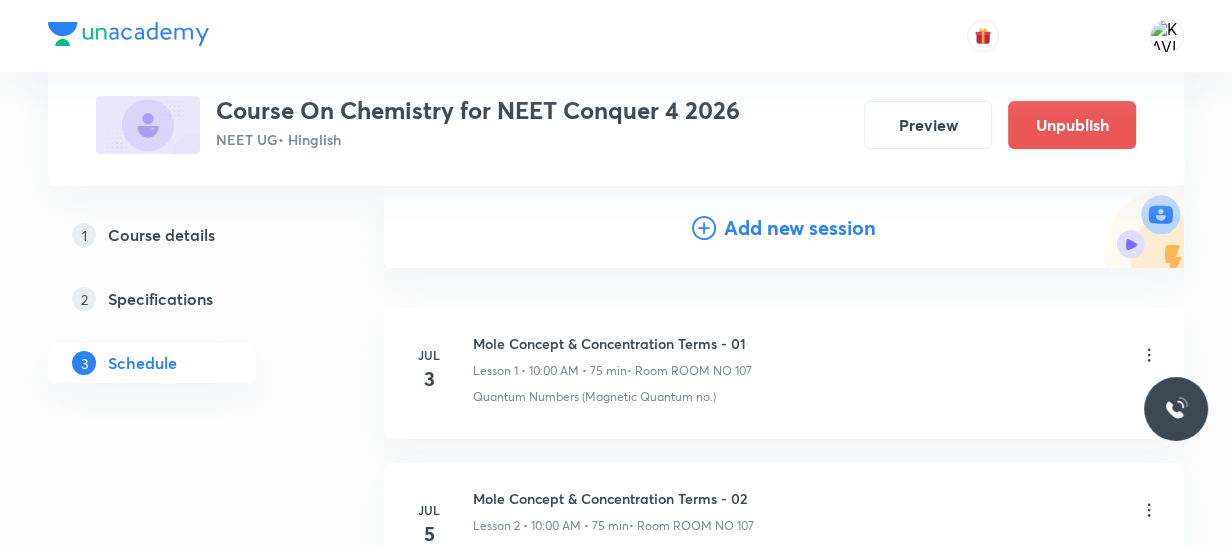 click on "Add new session" at bounding box center (784, 228) 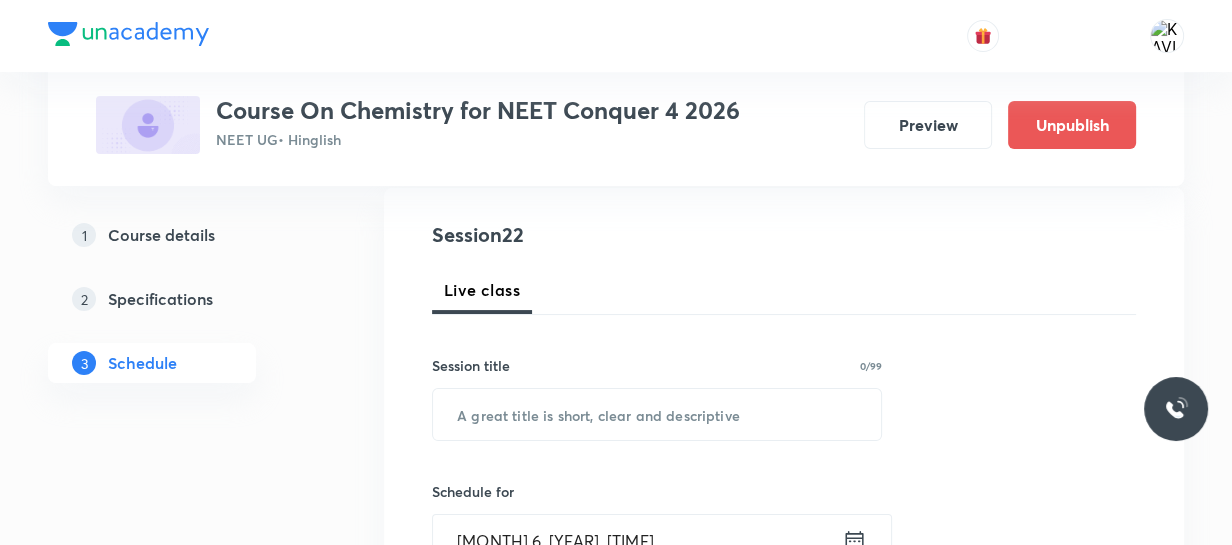 scroll, scrollTop: 331, scrollLeft: 0, axis: vertical 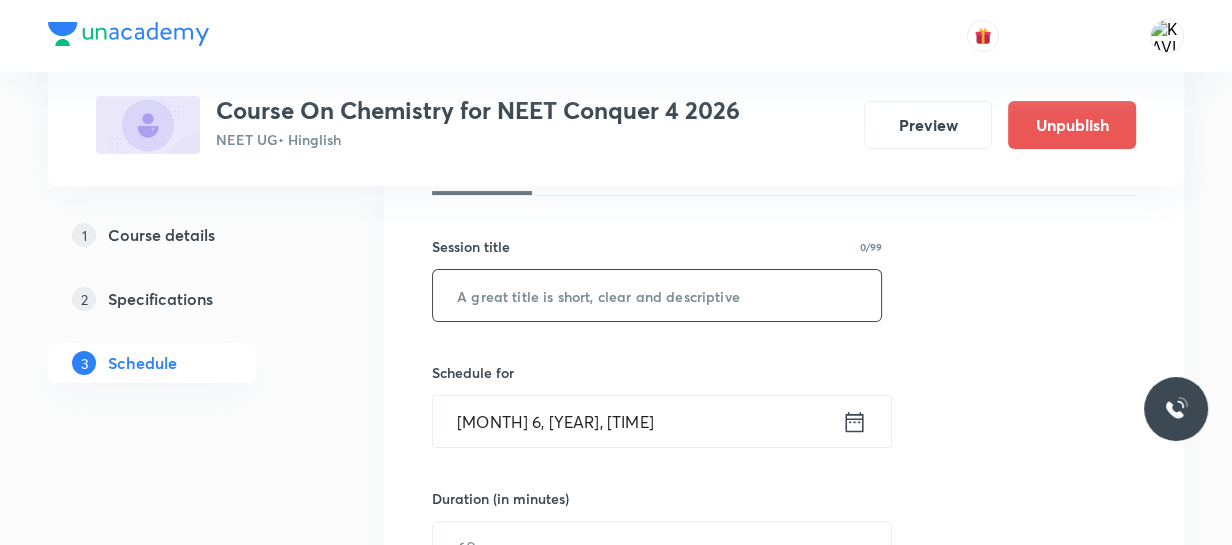 click at bounding box center [657, 295] 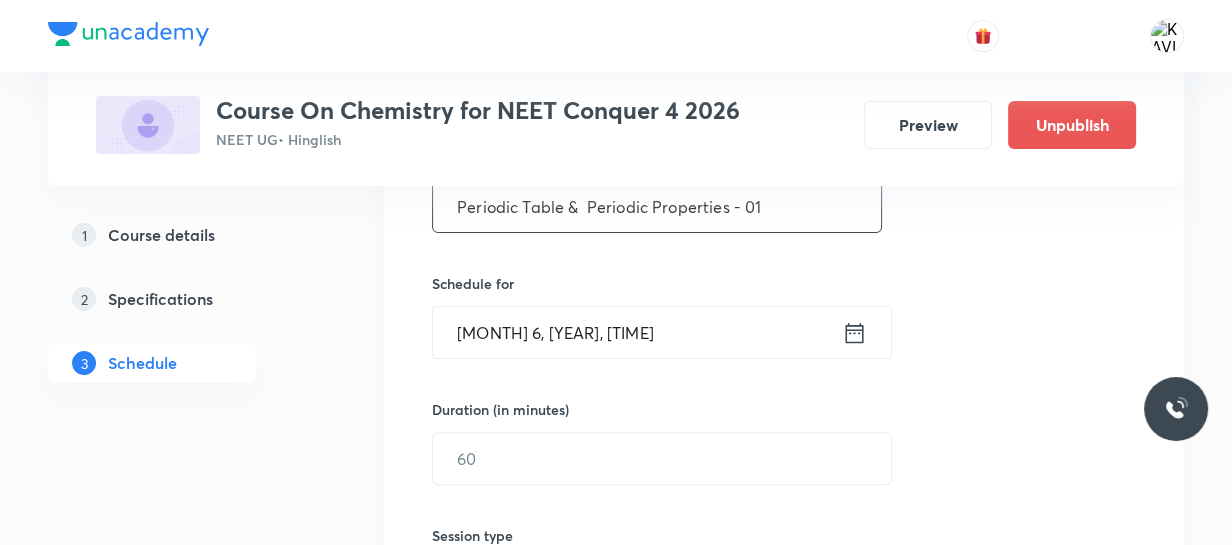 scroll, scrollTop: 428, scrollLeft: 0, axis: vertical 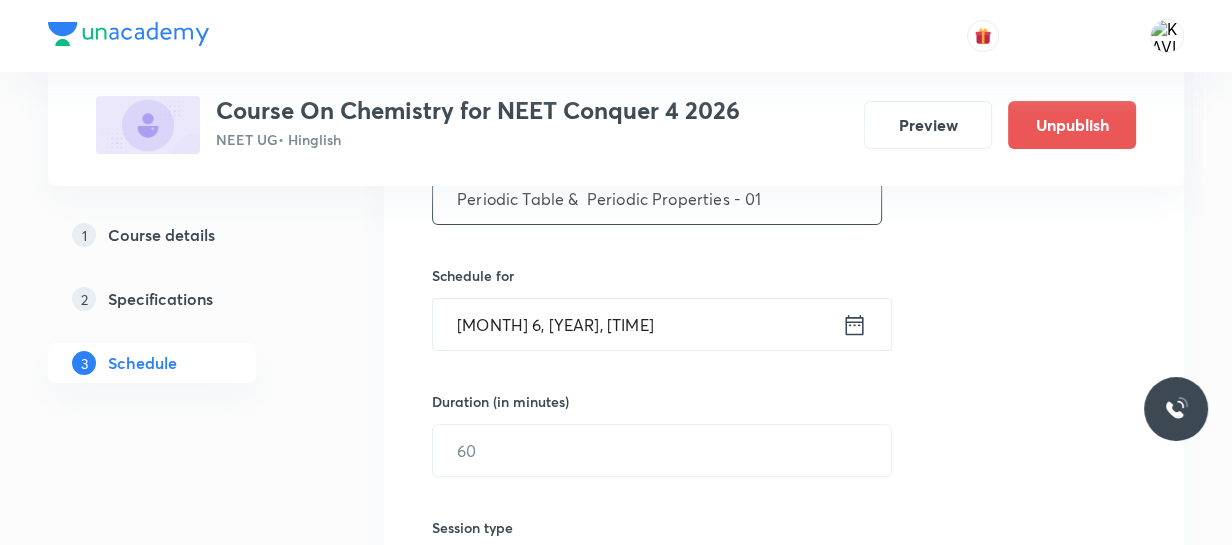 type on "Periodic Table &  Periodic Properties - 01" 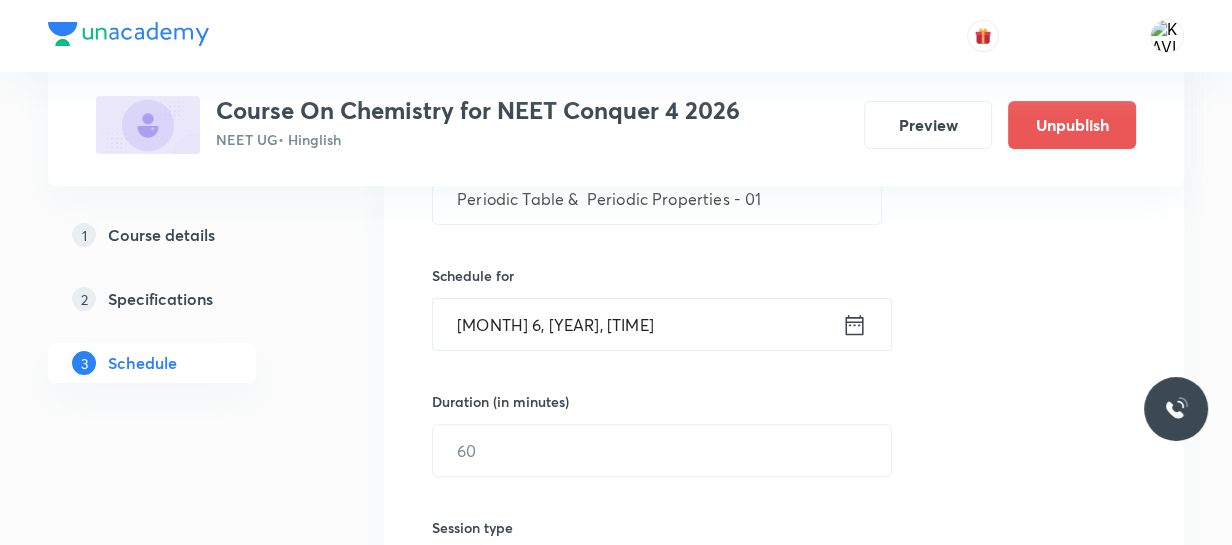 click 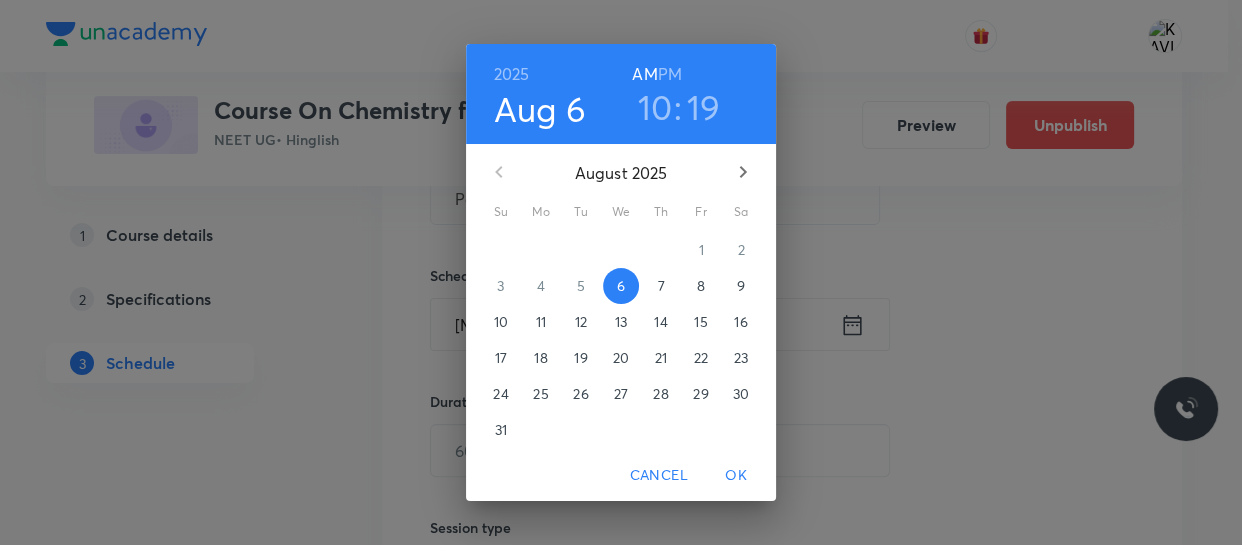 click on "10" at bounding box center (655, 107) 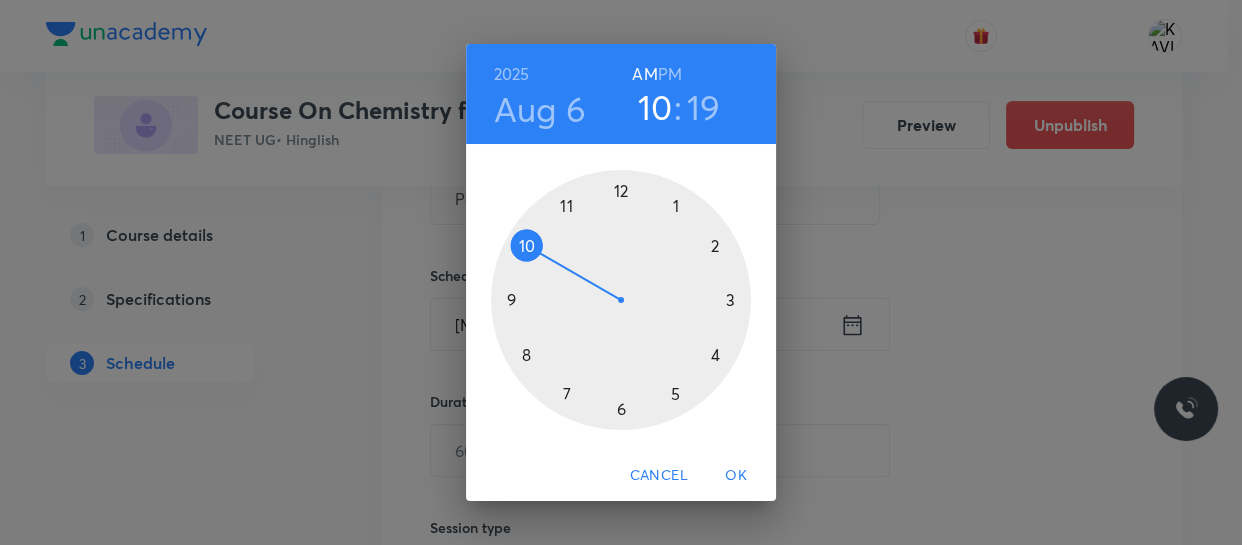click at bounding box center [621, 300] 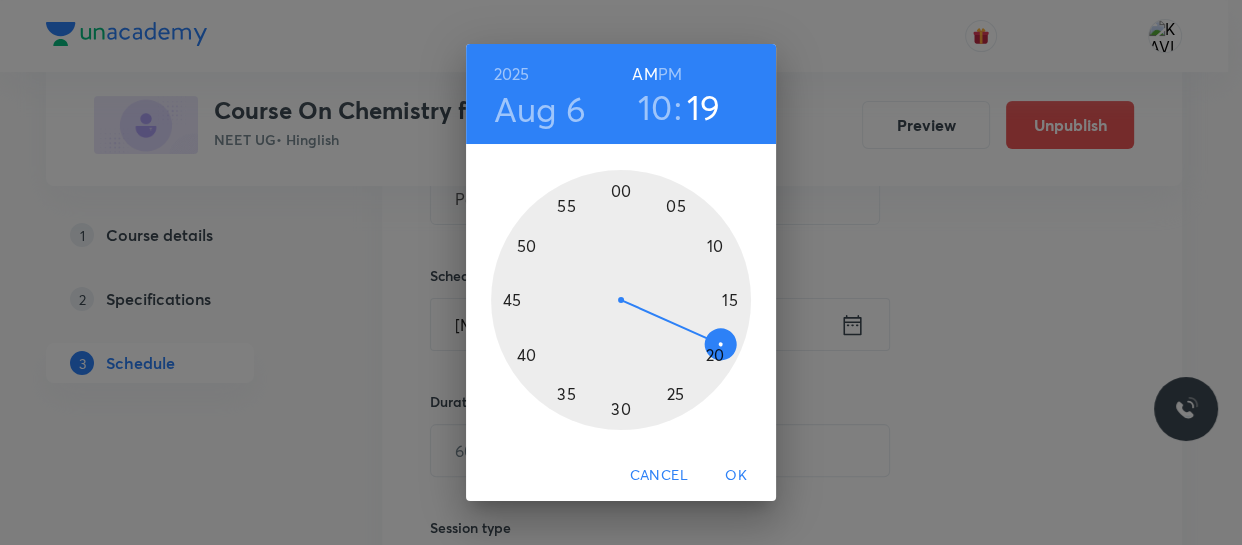 click at bounding box center [621, 300] 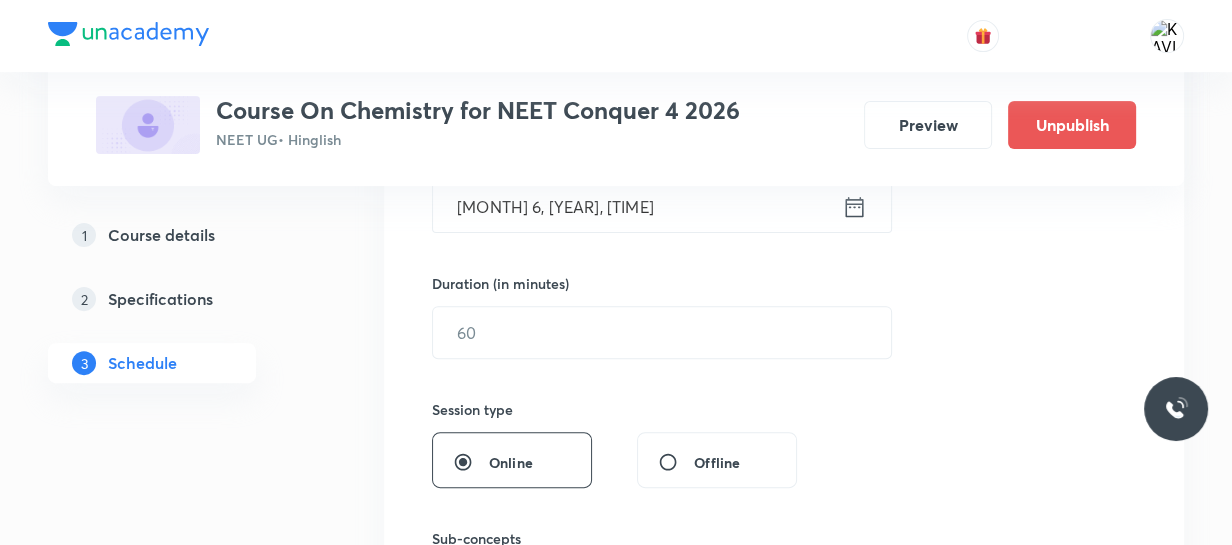 scroll, scrollTop: 555, scrollLeft: 0, axis: vertical 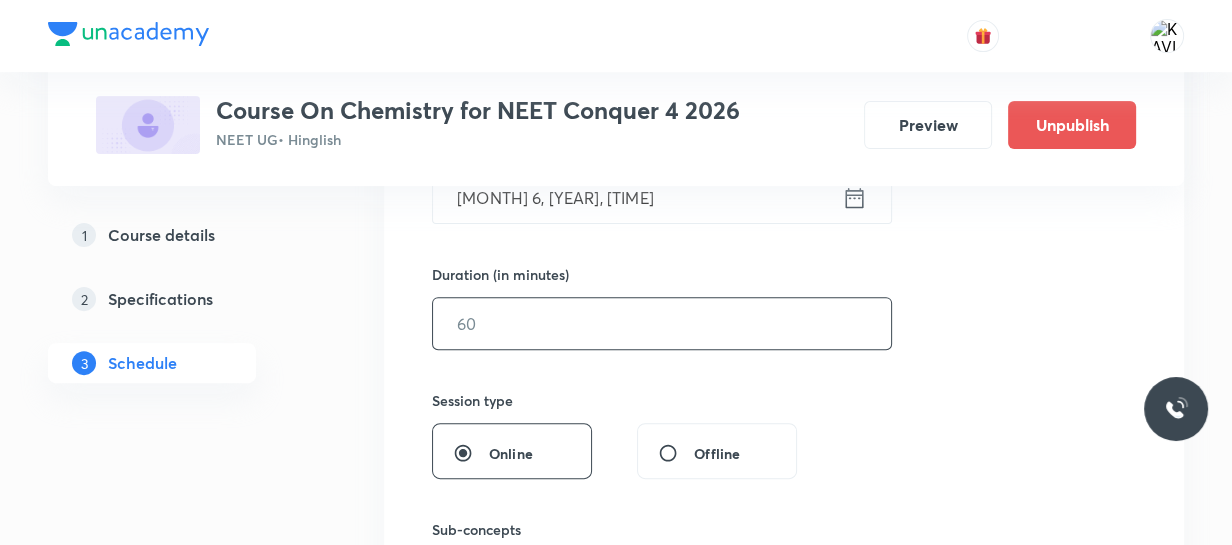 click at bounding box center [662, 323] 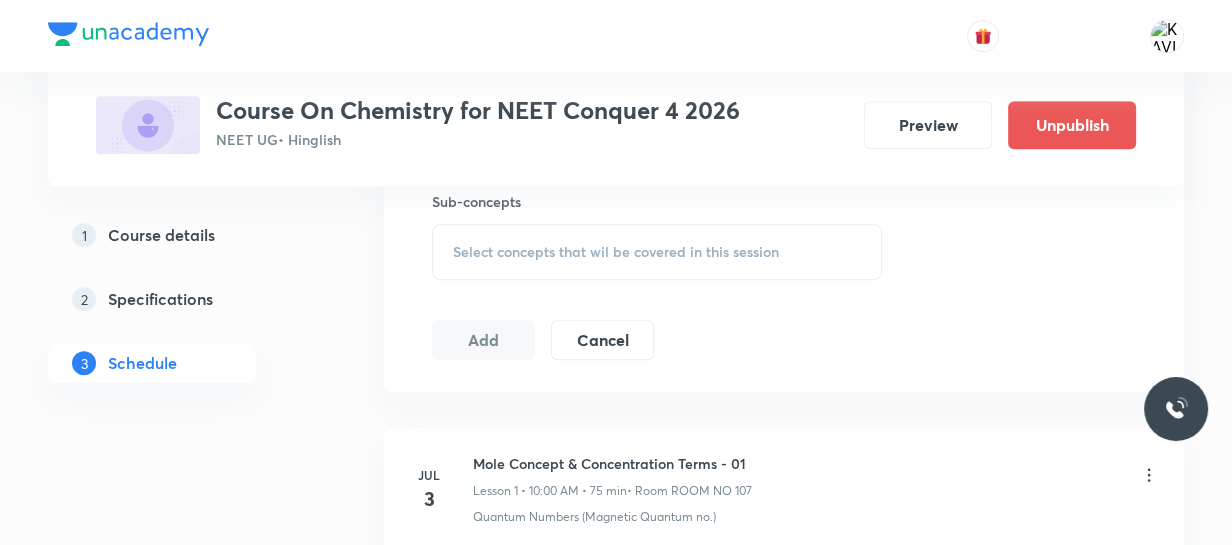 scroll, scrollTop: 888, scrollLeft: 0, axis: vertical 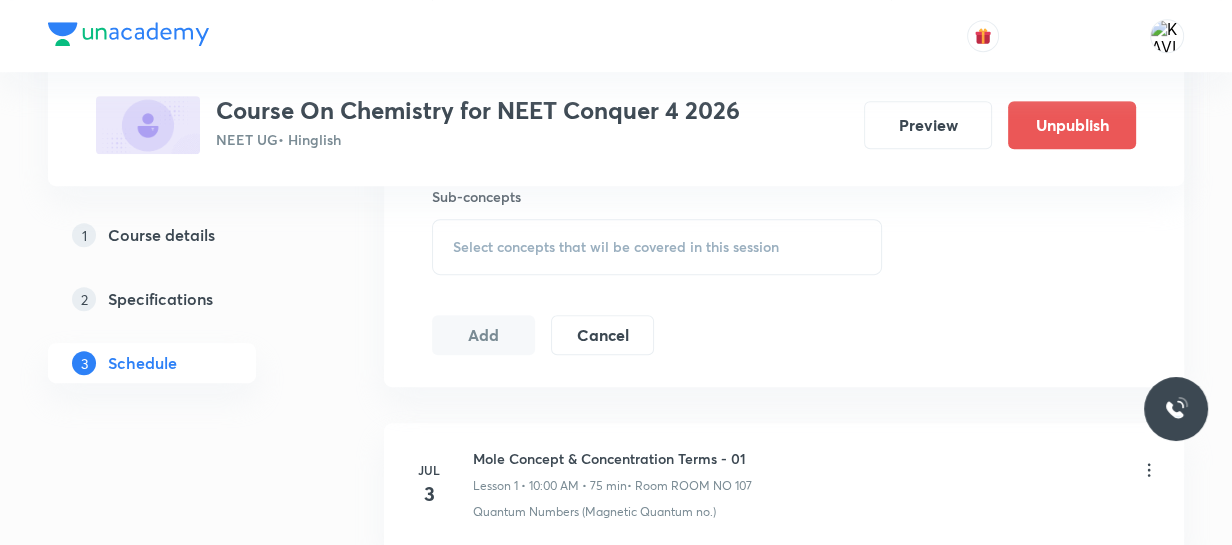 type on "50" 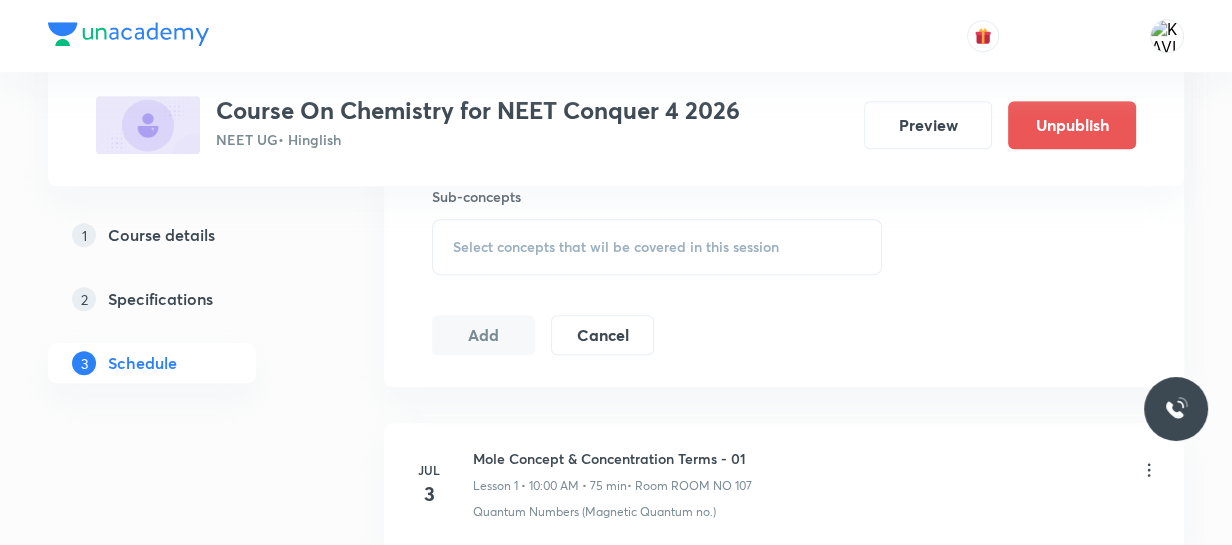 click on "Select concepts that wil be covered in this session" at bounding box center [657, 247] 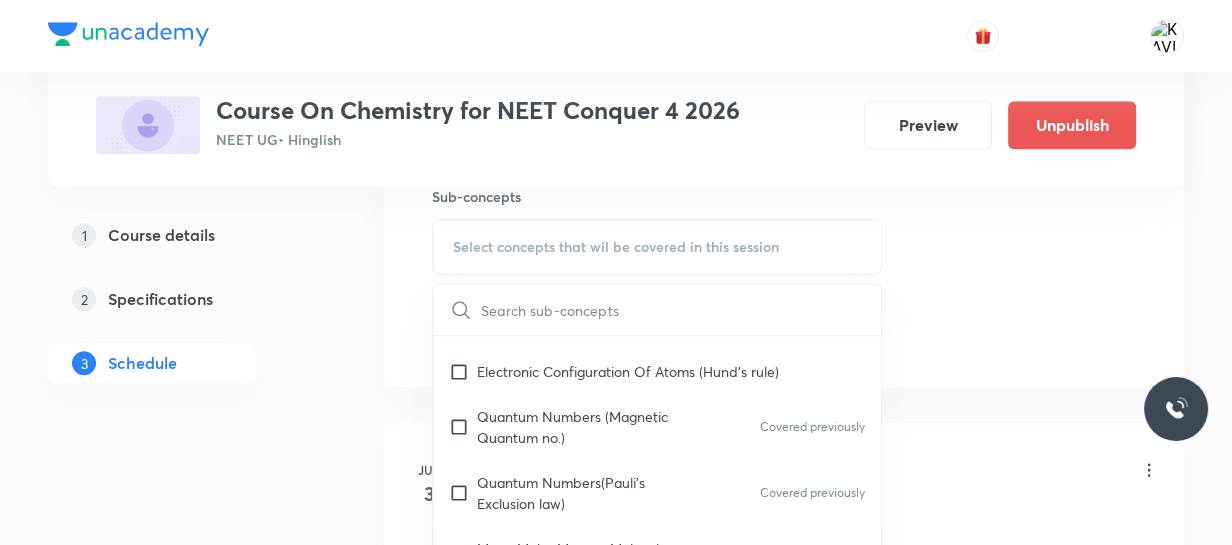 scroll, scrollTop: 703, scrollLeft: 0, axis: vertical 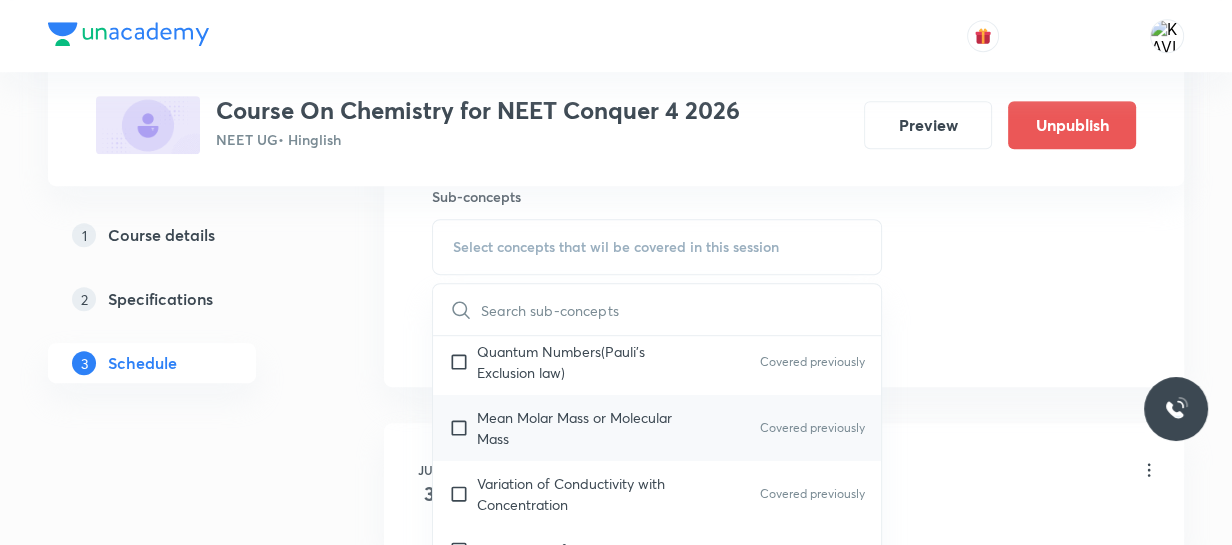 click on "Mean Molar Mass or Molecular Mass" at bounding box center [578, 428] 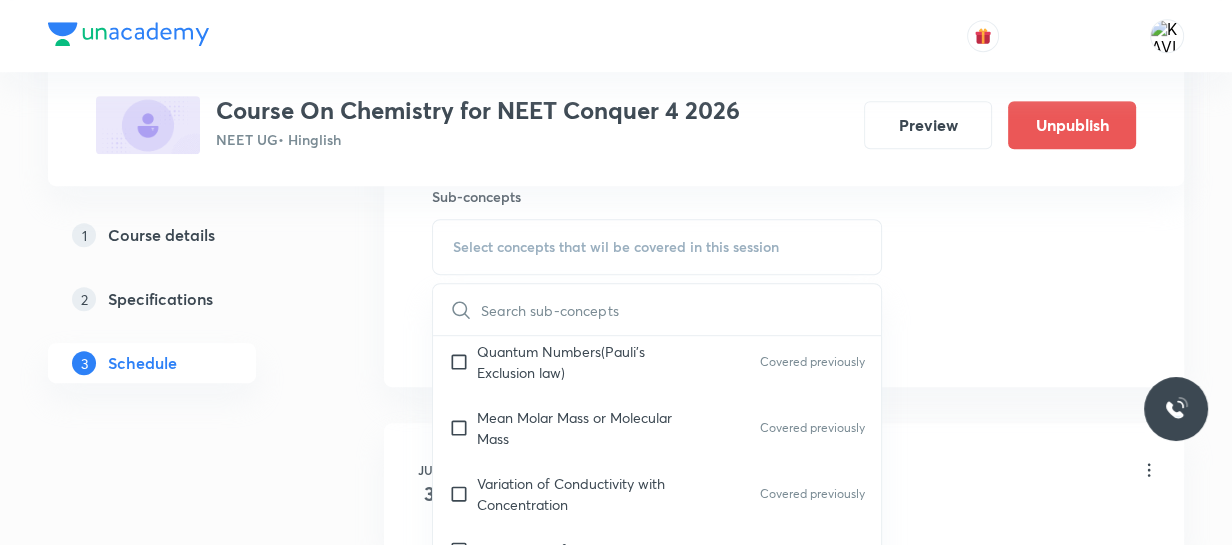 checkbox on "true" 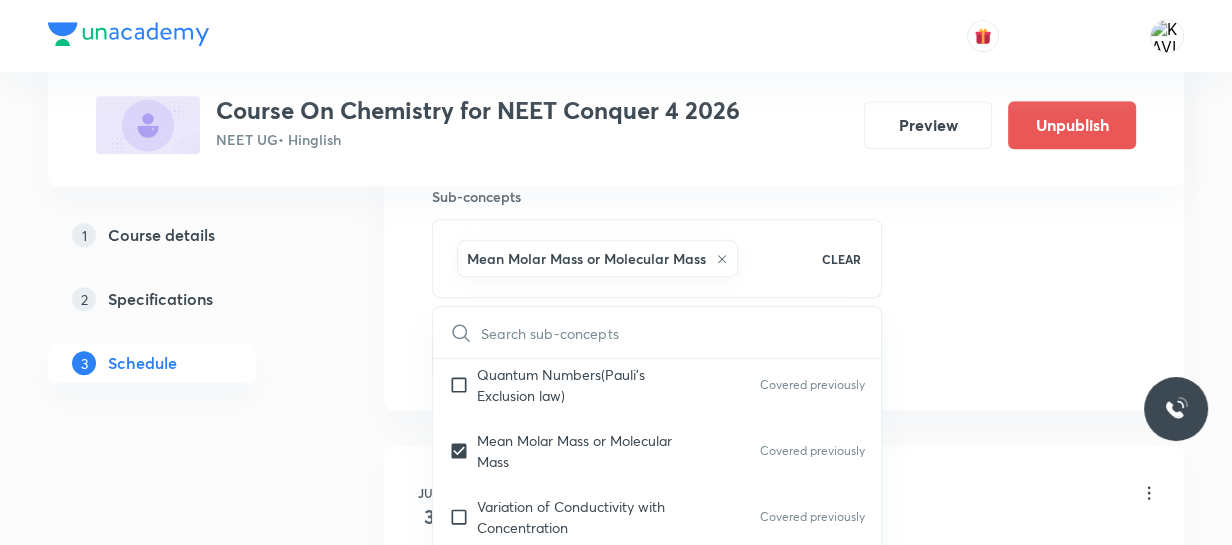 click on "Session  22 Live class Session title 43/99 Periodic Table &  Periodic Properties - 01 ​ Schedule for Aug 6, 2025, 10:21 AM ​ Duration (in minutes) 50 ​   Session type Online Offline Sub-concepts Mean Molar Mass or Molecular Mass CLEAR ​ Chemistry - Full Syllabus Mock Questions Chemistry - Full Syllabus Mock Questions Chemistry Previous Year Chemistry Previous Year Questions Chemistry Previous Year Questions General Topics & Mole Concept Basic Concepts Mole – Basic Introduction Covered previously Percentage Composition Stoichiometry Principle of Atom Conservation (POAC) Relation between Stoichiometric Quantities Application of Mole Concept: Gravimetric Analysis Electronic Configuration Of Atoms (Hund's rule)  Quantum Numbers (Magnetic Quantum no.) Covered previously Quantum Numbers(Pauli's Exclusion law) Covered previously Mean Molar Mass or Molecular Mass Covered previously Variation of Conductivity with Concentration Covered previously Mechanism of Corrosion Atomic Structure Discovery Of Electron" at bounding box center (784, -39) 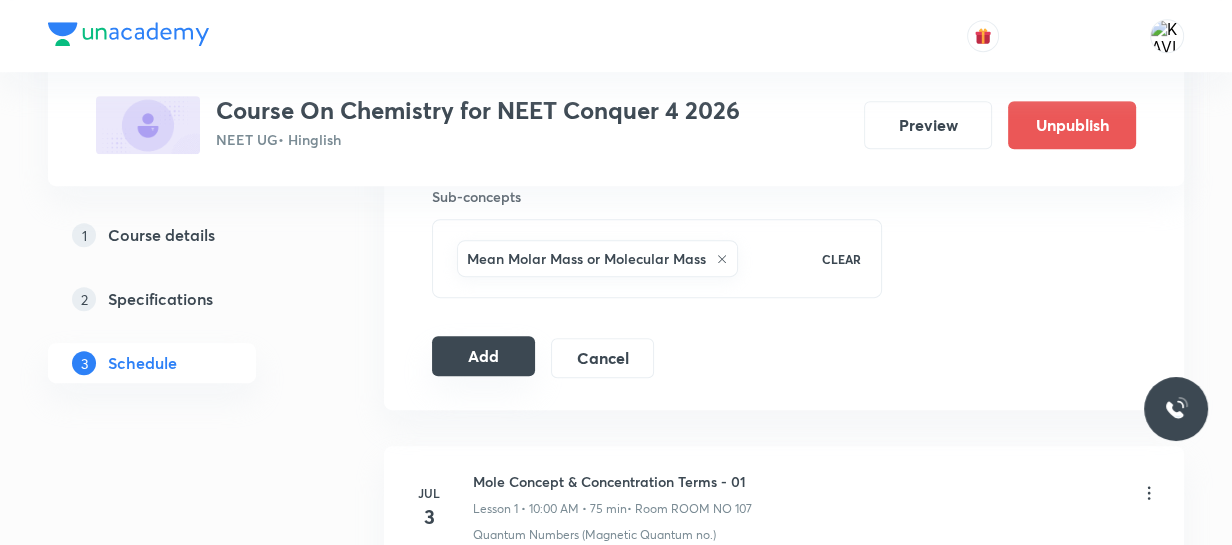 click on "Add" at bounding box center (483, 356) 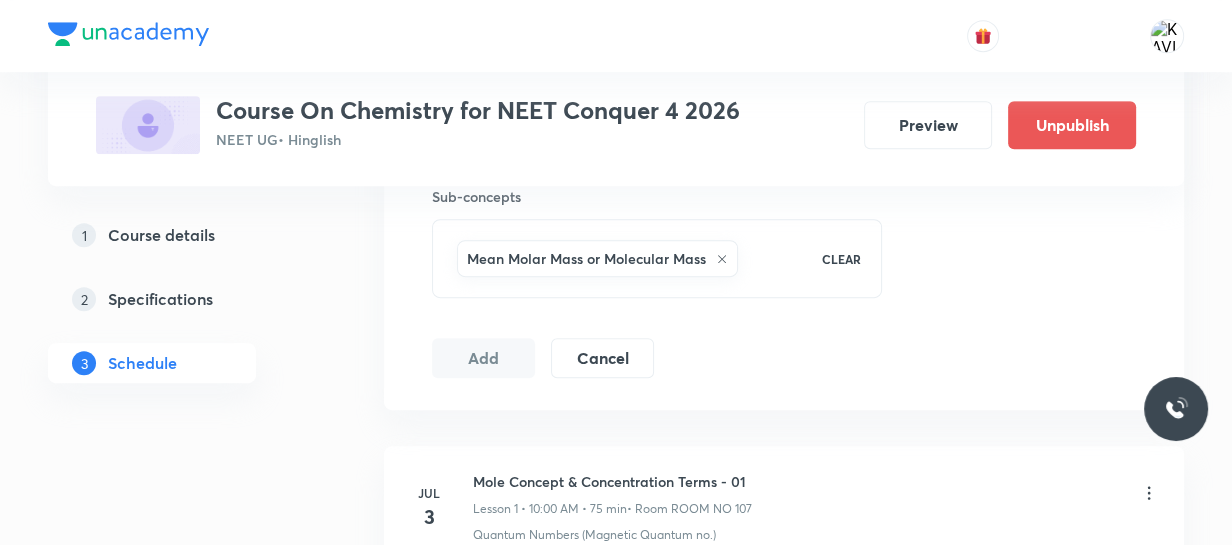 radio on "false" 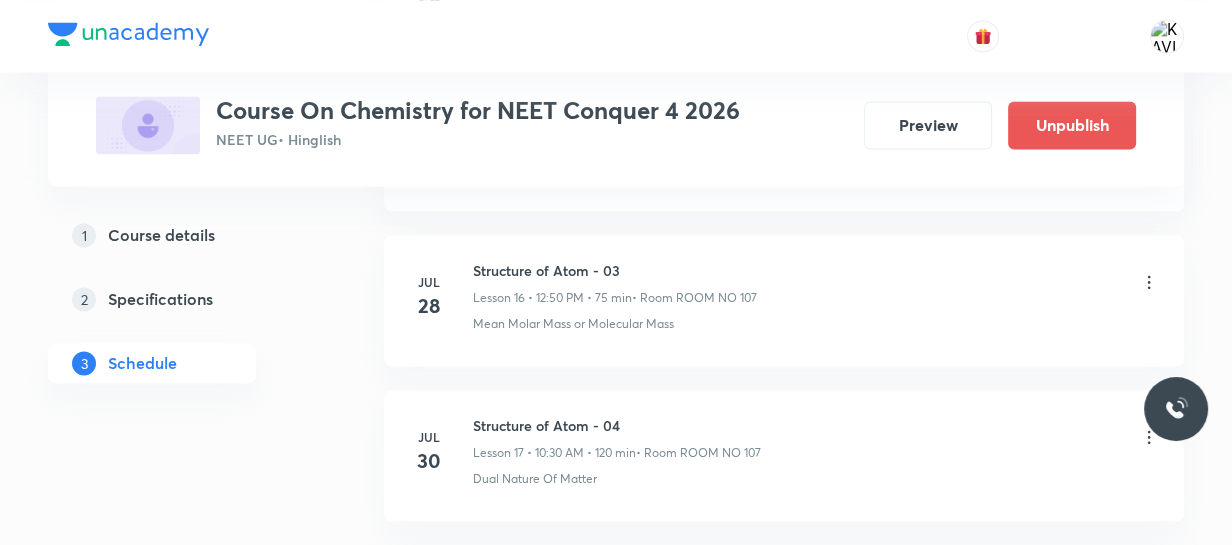 scroll, scrollTop: 3544, scrollLeft: 0, axis: vertical 